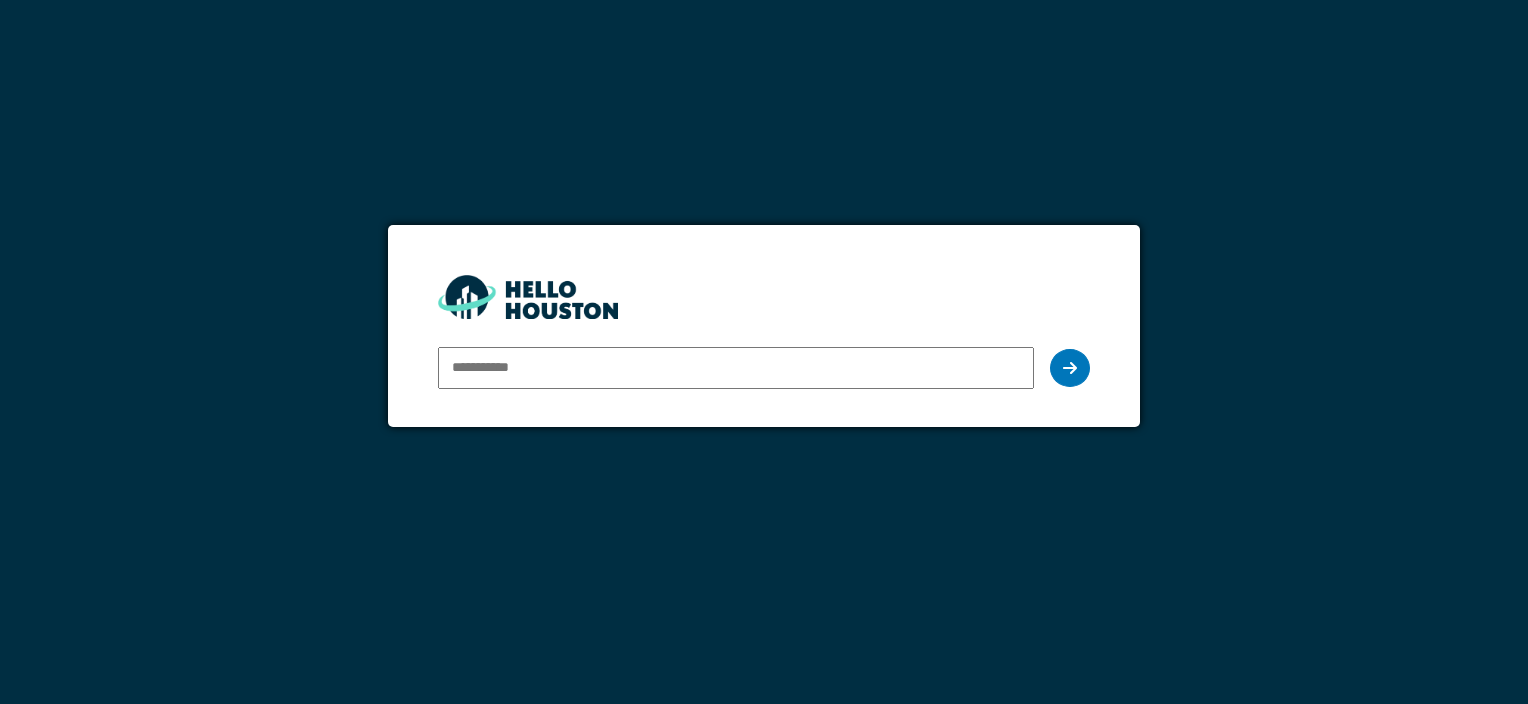 scroll, scrollTop: 0, scrollLeft: 0, axis: both 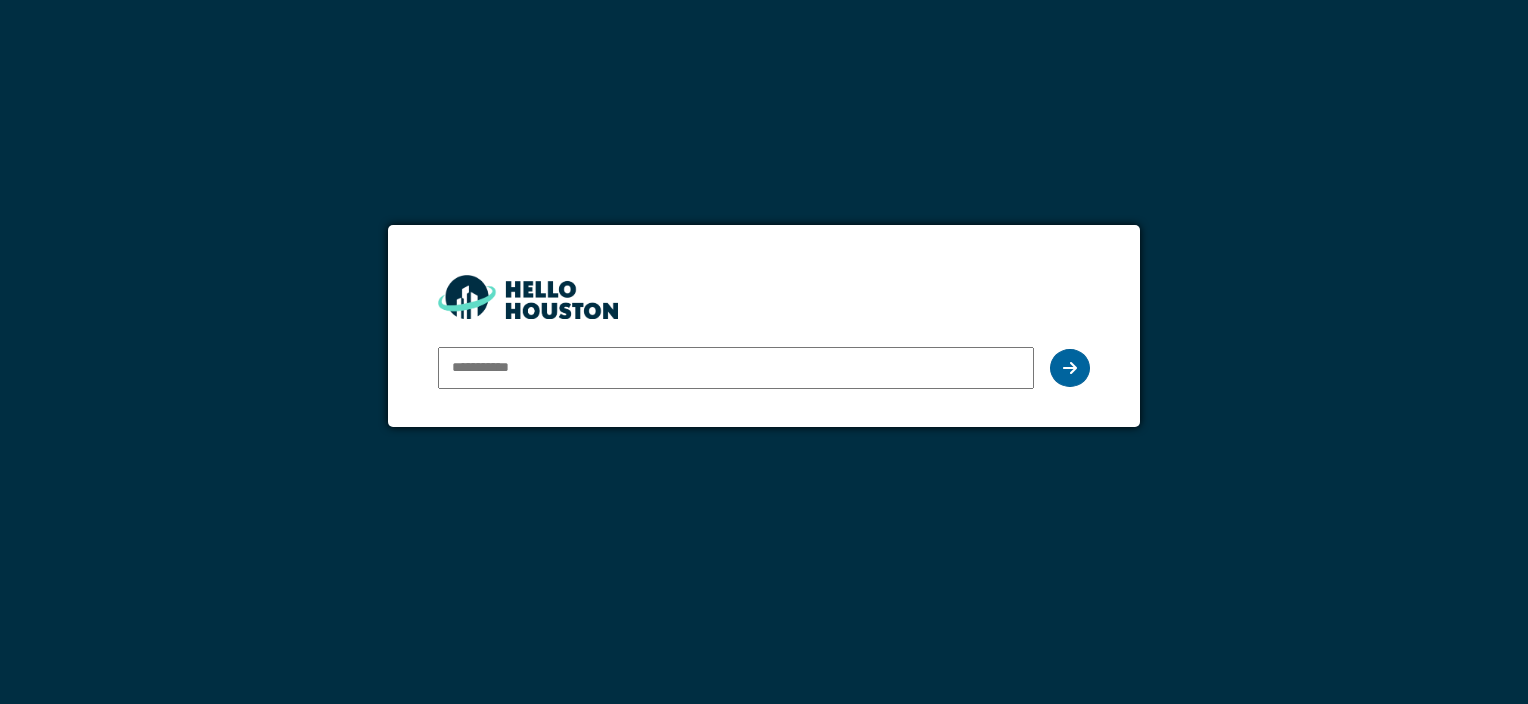 type on "**********" 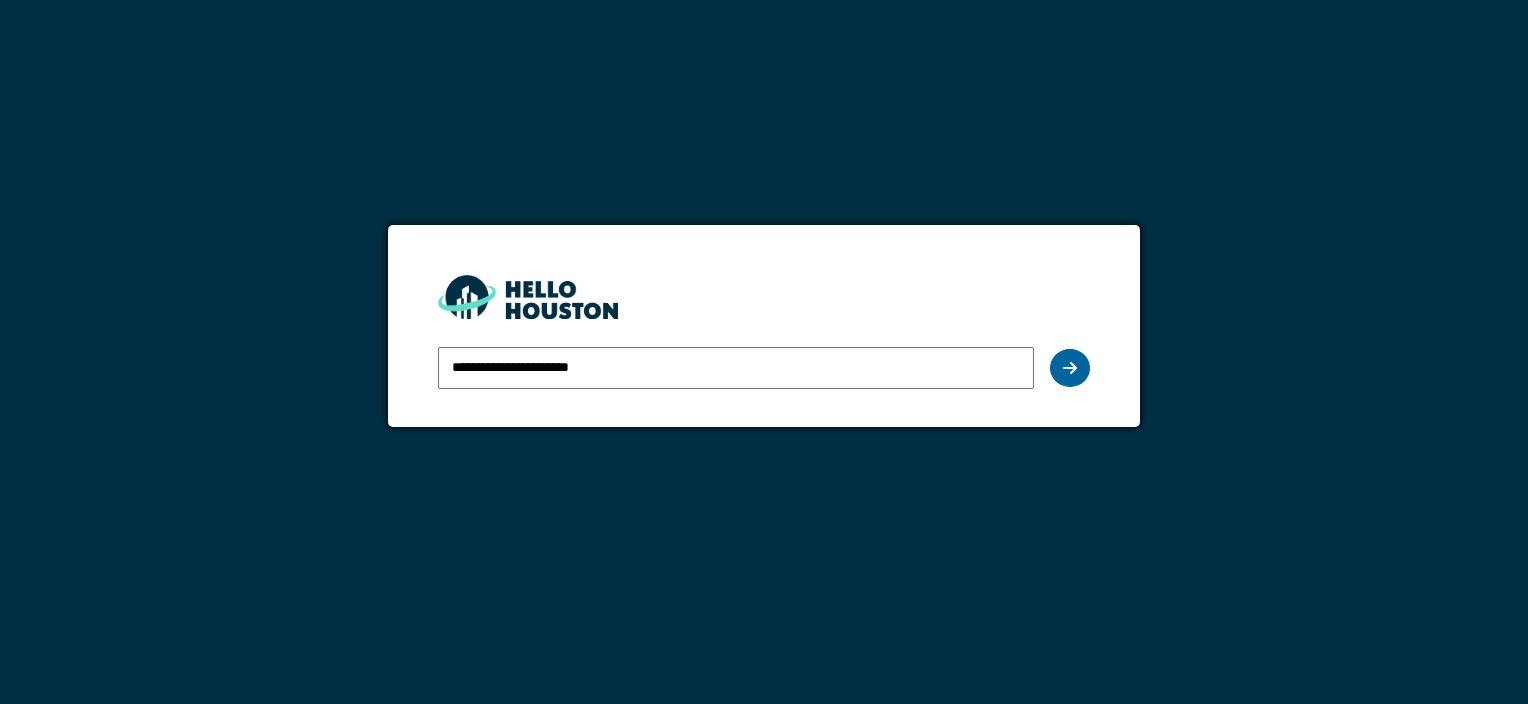 click at bounding box center (1070, 368) 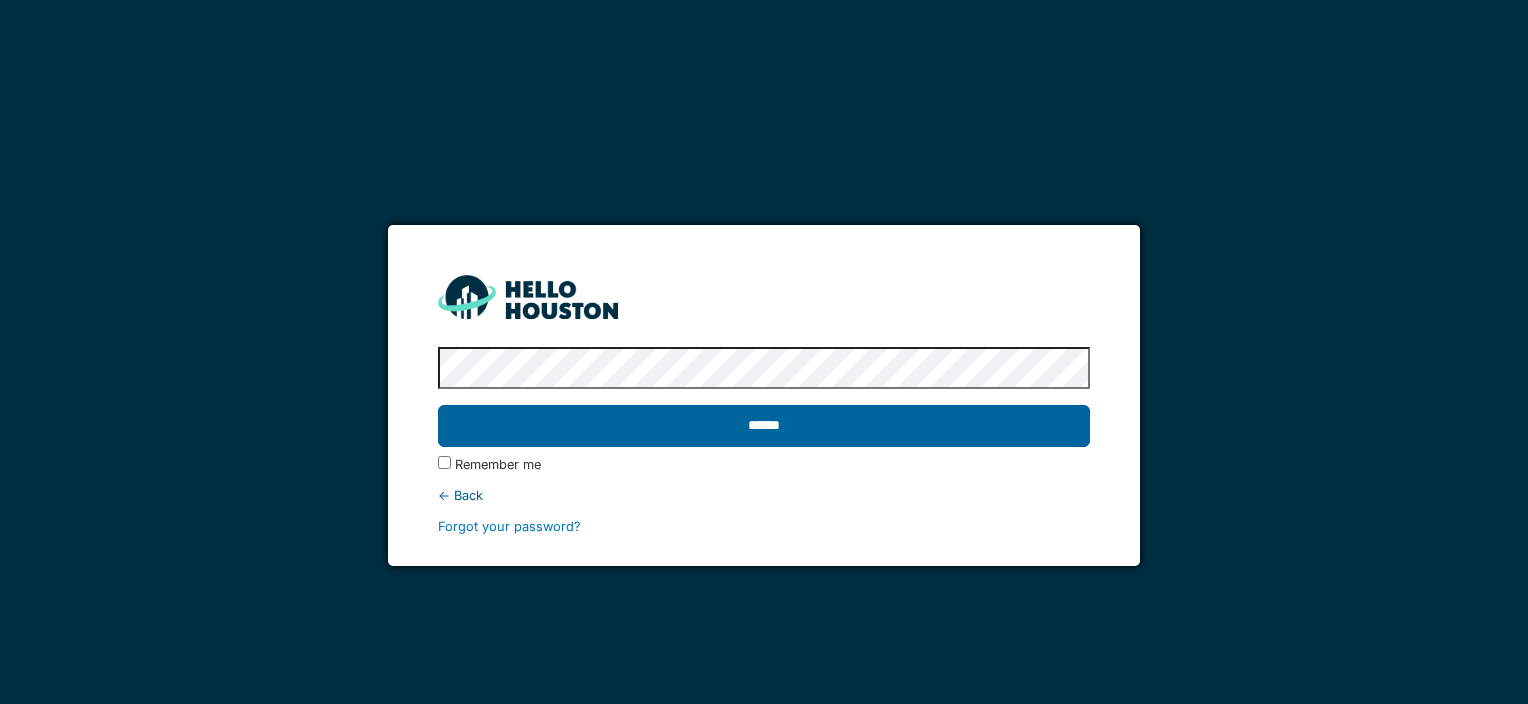 click on "******" at bounding box center (763, 426) 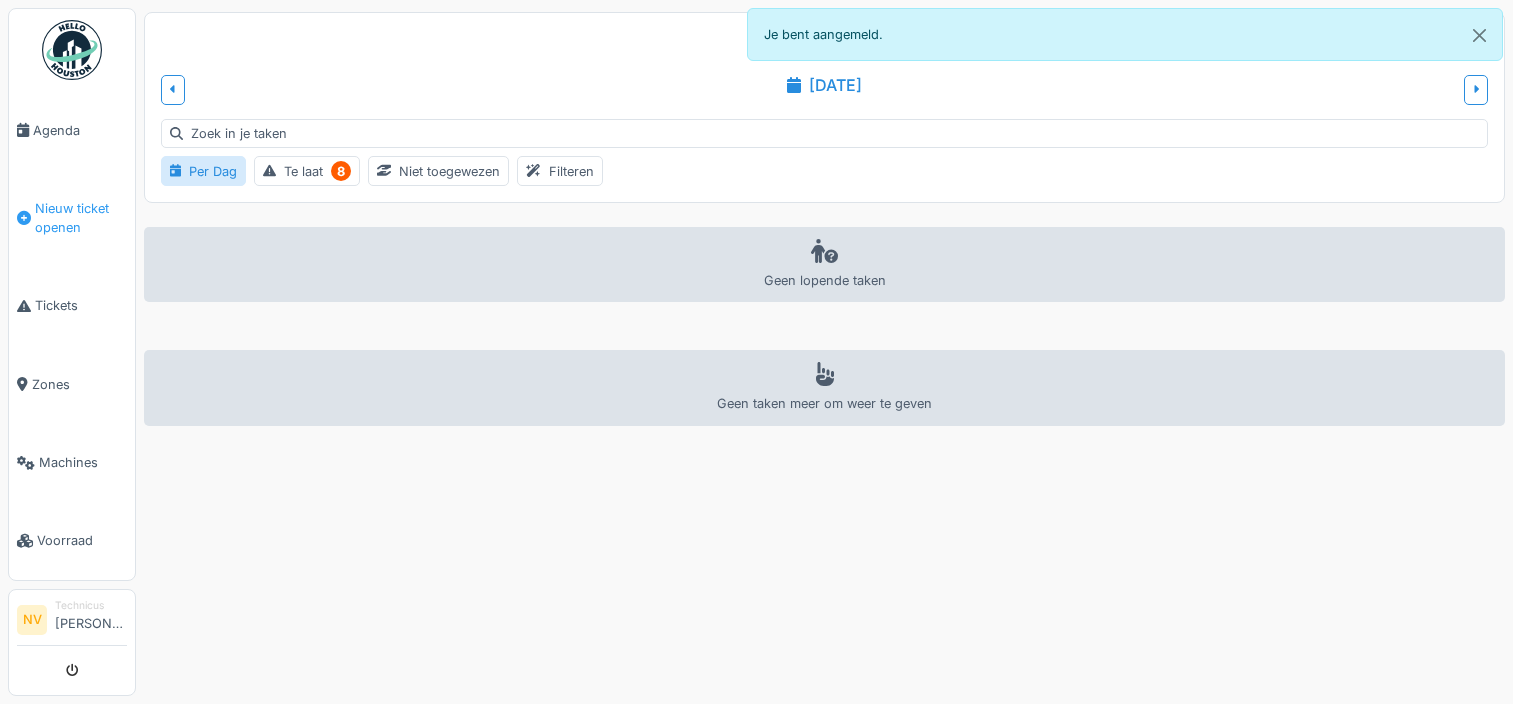 scroll, scrollTop: 0, scrollLeft: 0, axis: both 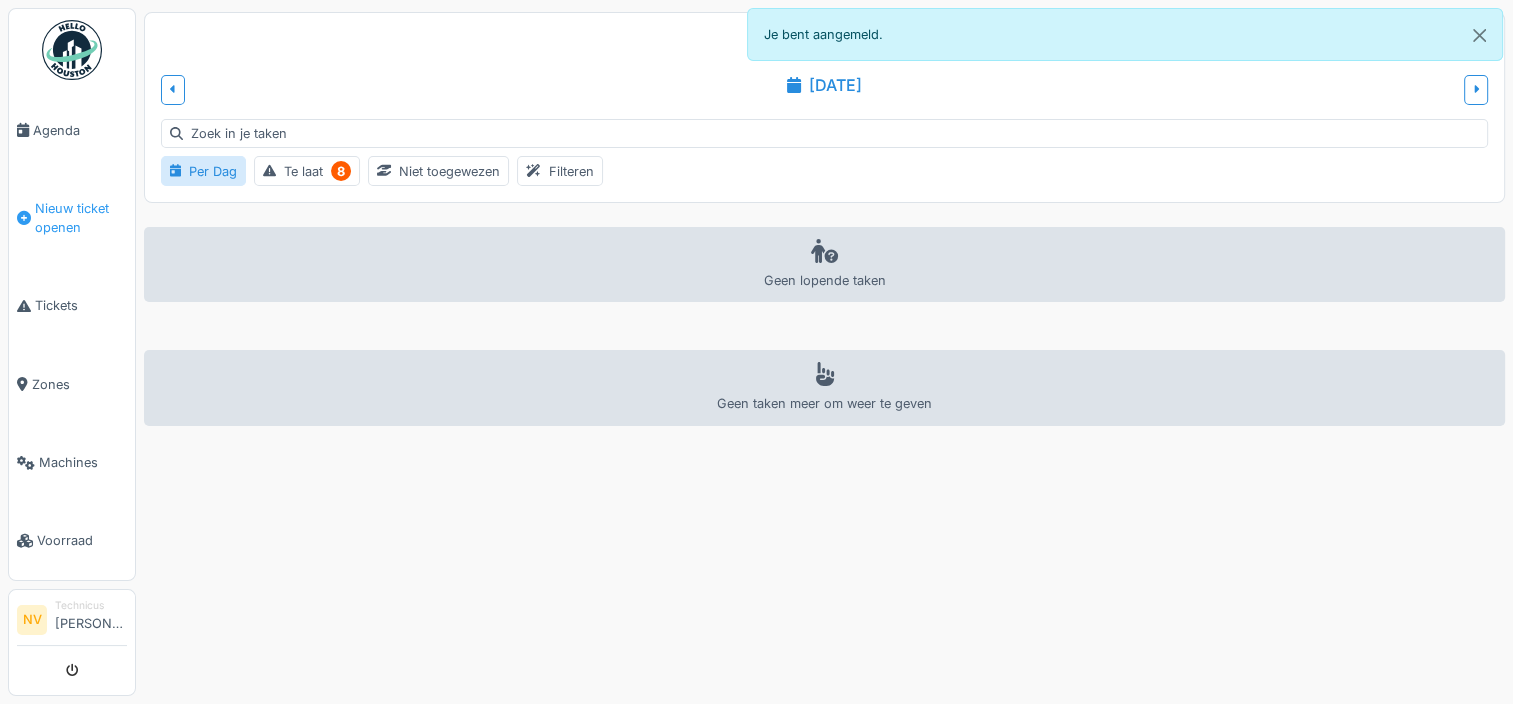click on "Nieuw ticket openen" at bounding box center (81, 218) 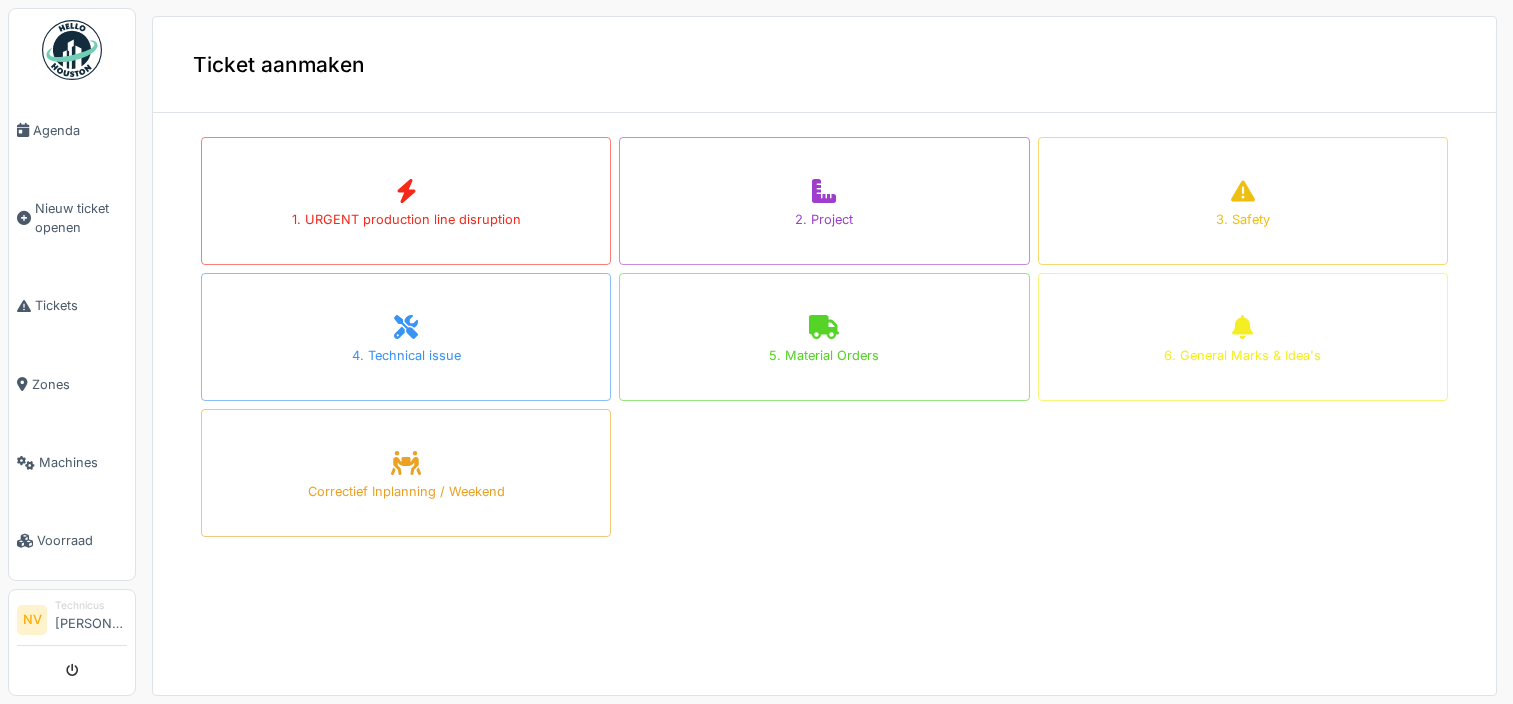 scroll, scrollTop: 0, scrollLeft: 0, axis: both 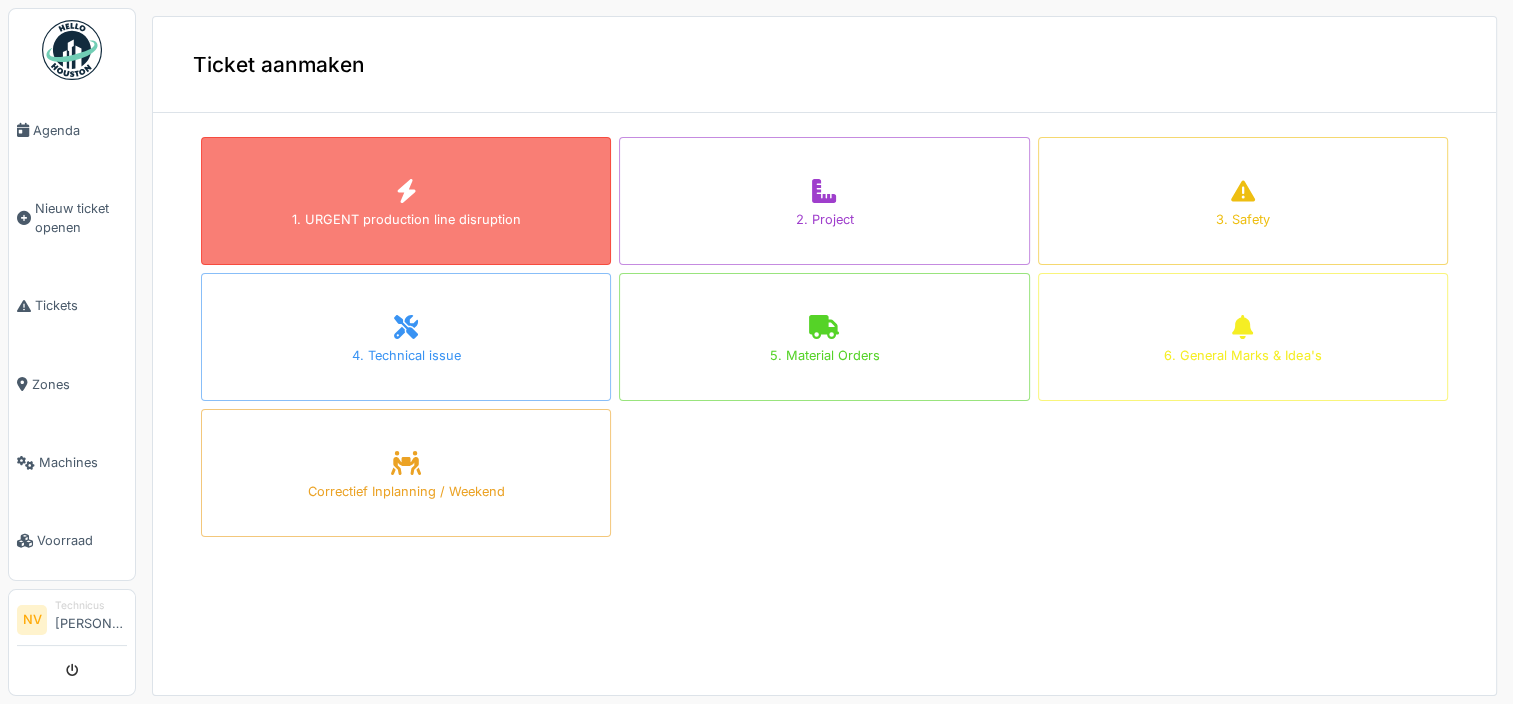 click on "1. URGENT production line disruption" at bounding box center [406, 219] 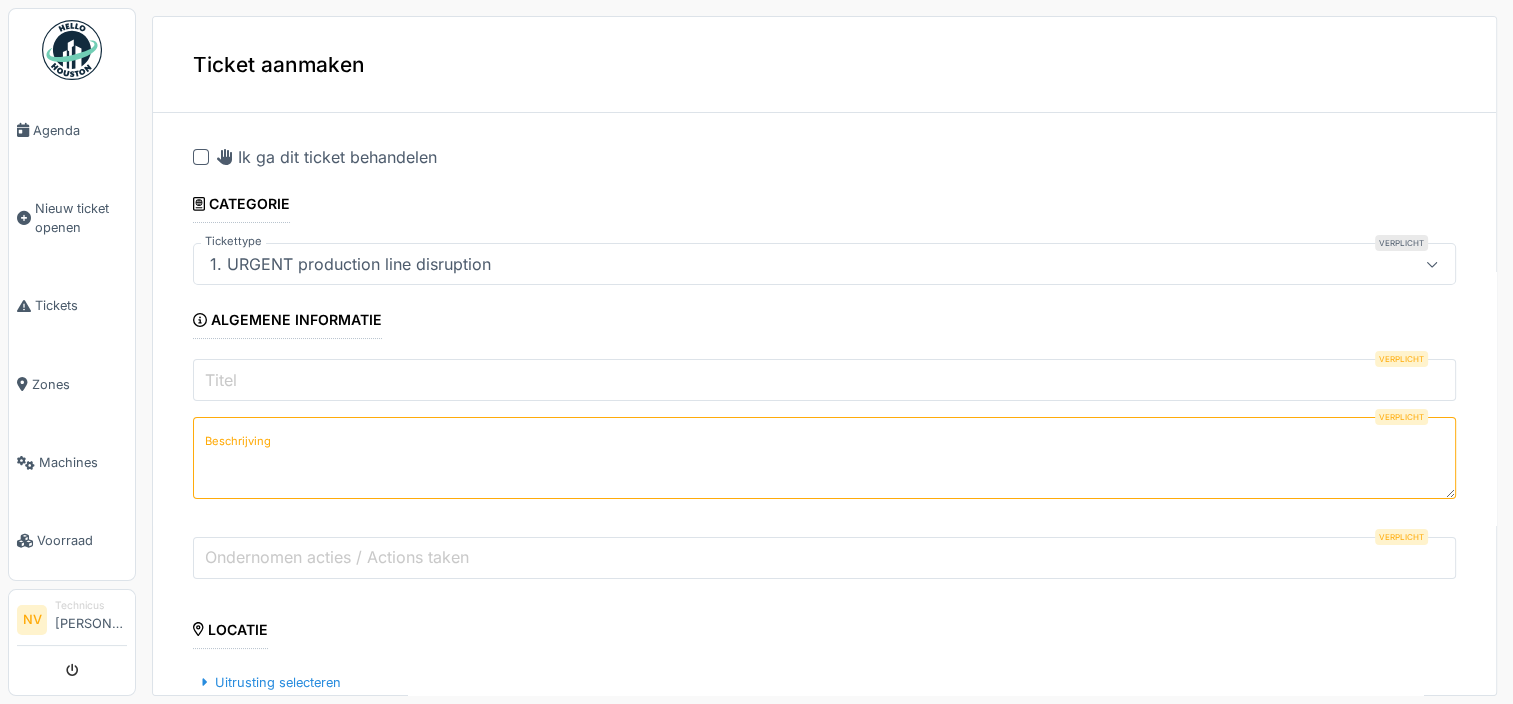 click on "Titel" at bounding box center (824, 380) 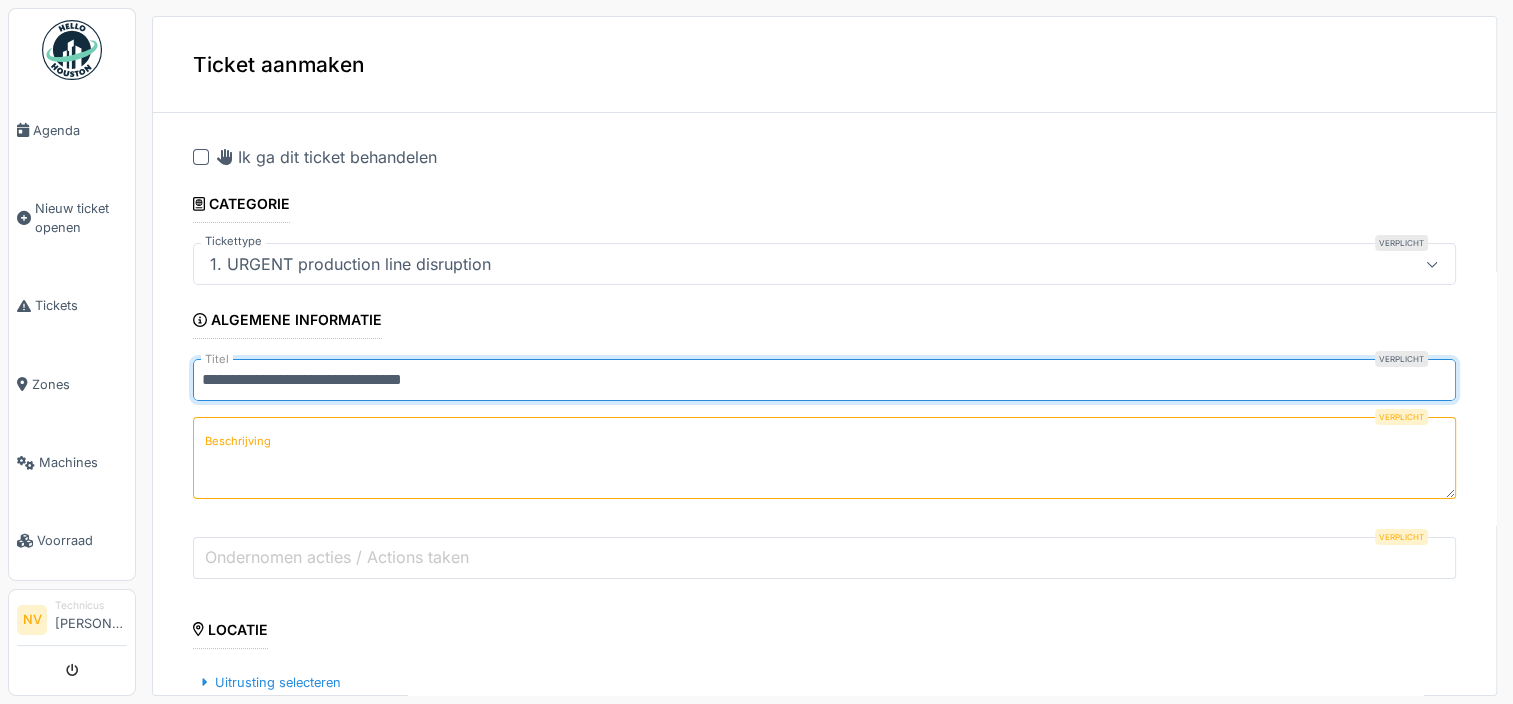 type on "**********" 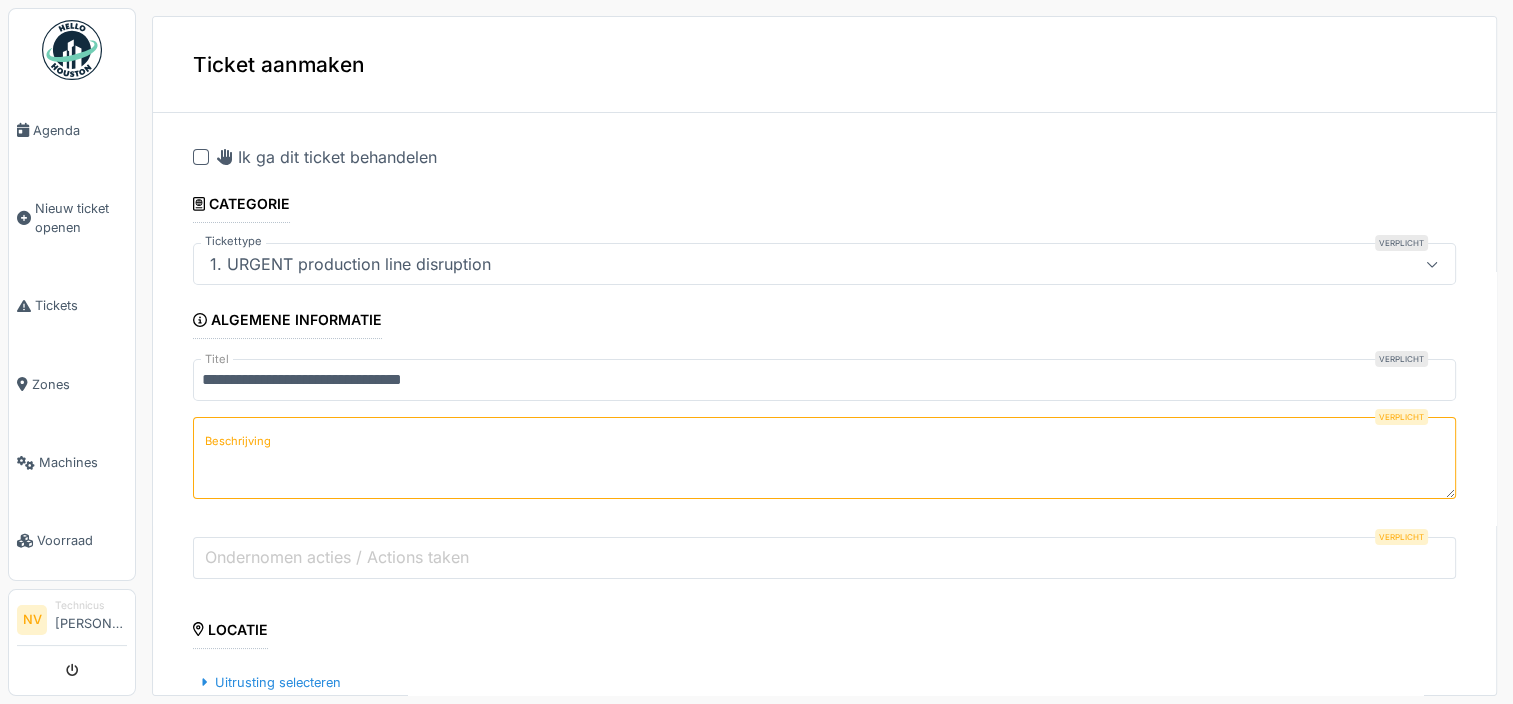 click on "Ik ga dit ticket behandelen" at bounding box center [824, 157] 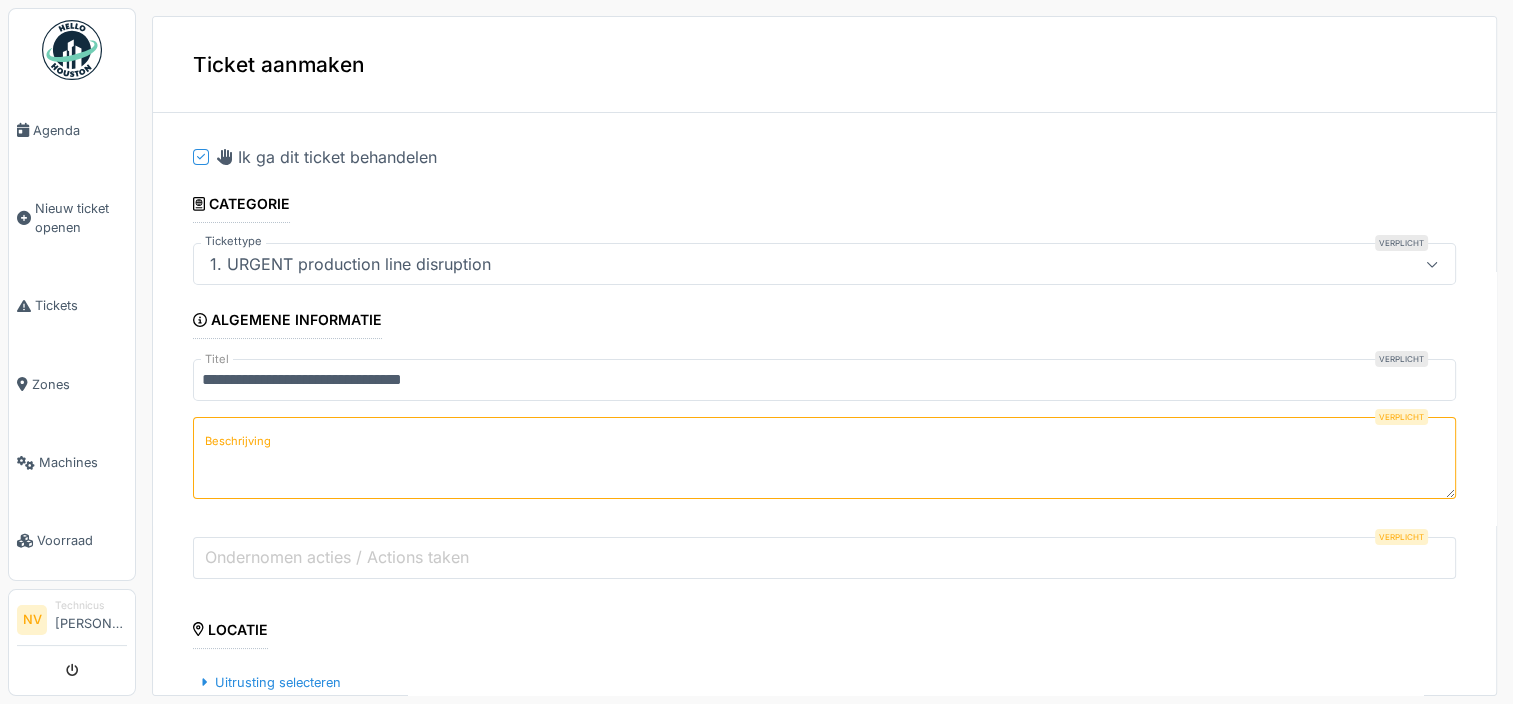 click on "Beschrijving" at bounding box center (824, 458) 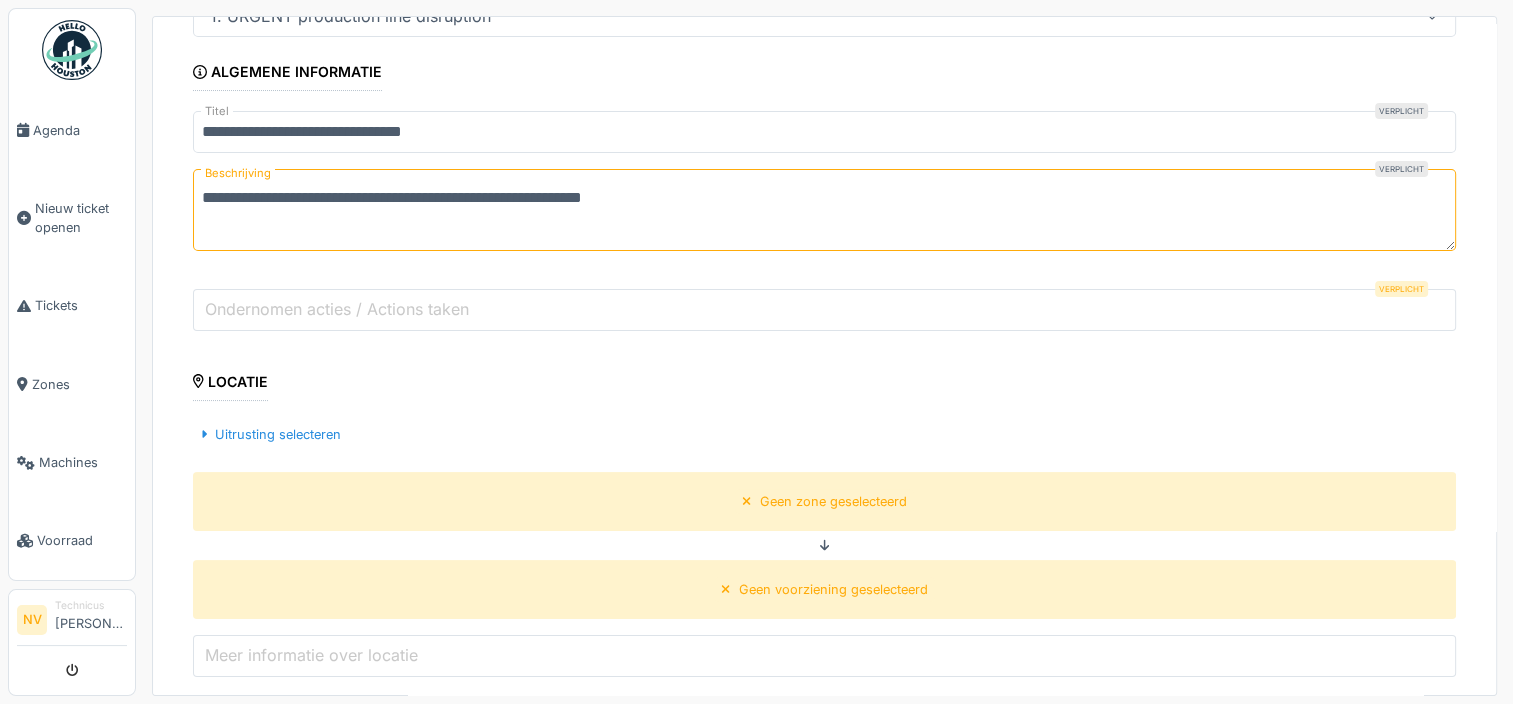 scroll, scrollTop: 400, scrollLeft: 0, axis: vertical 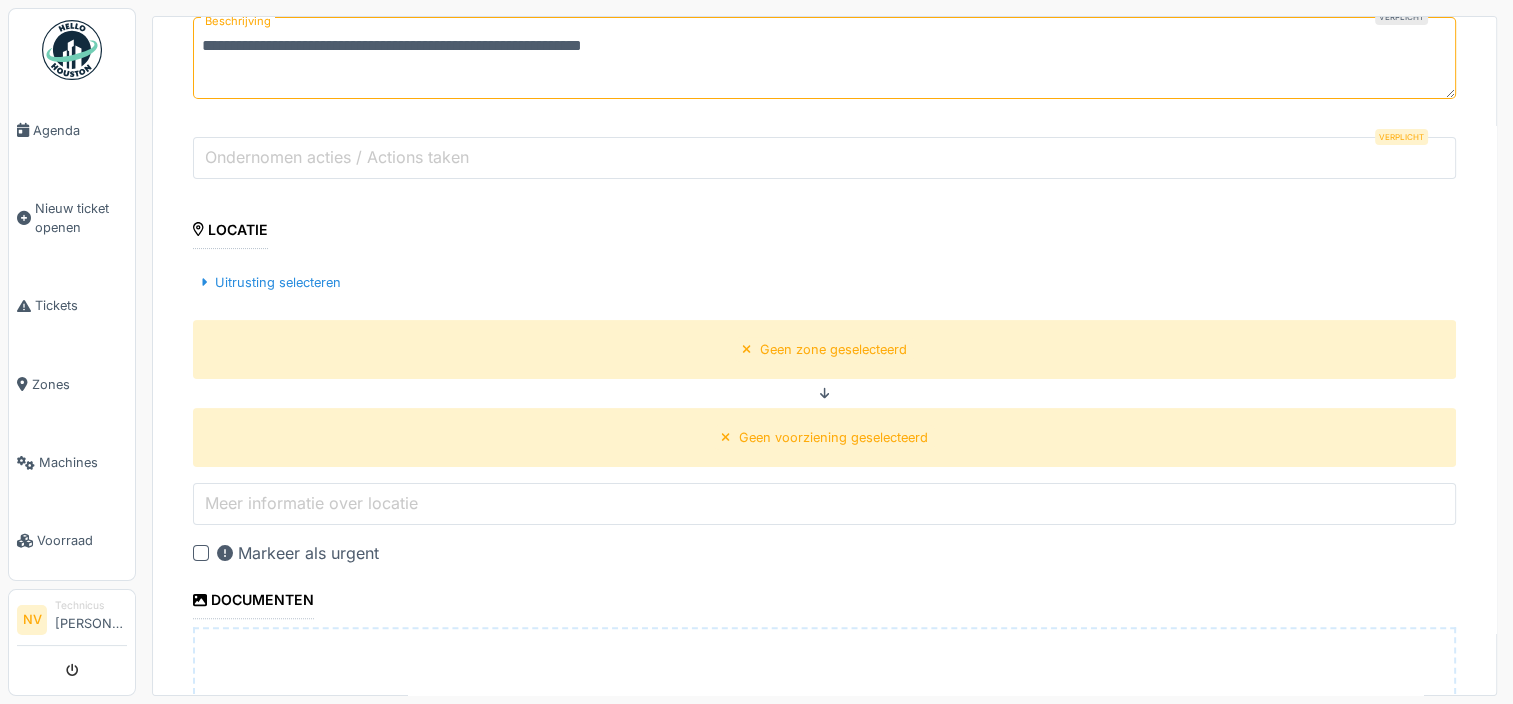 type on "**********" 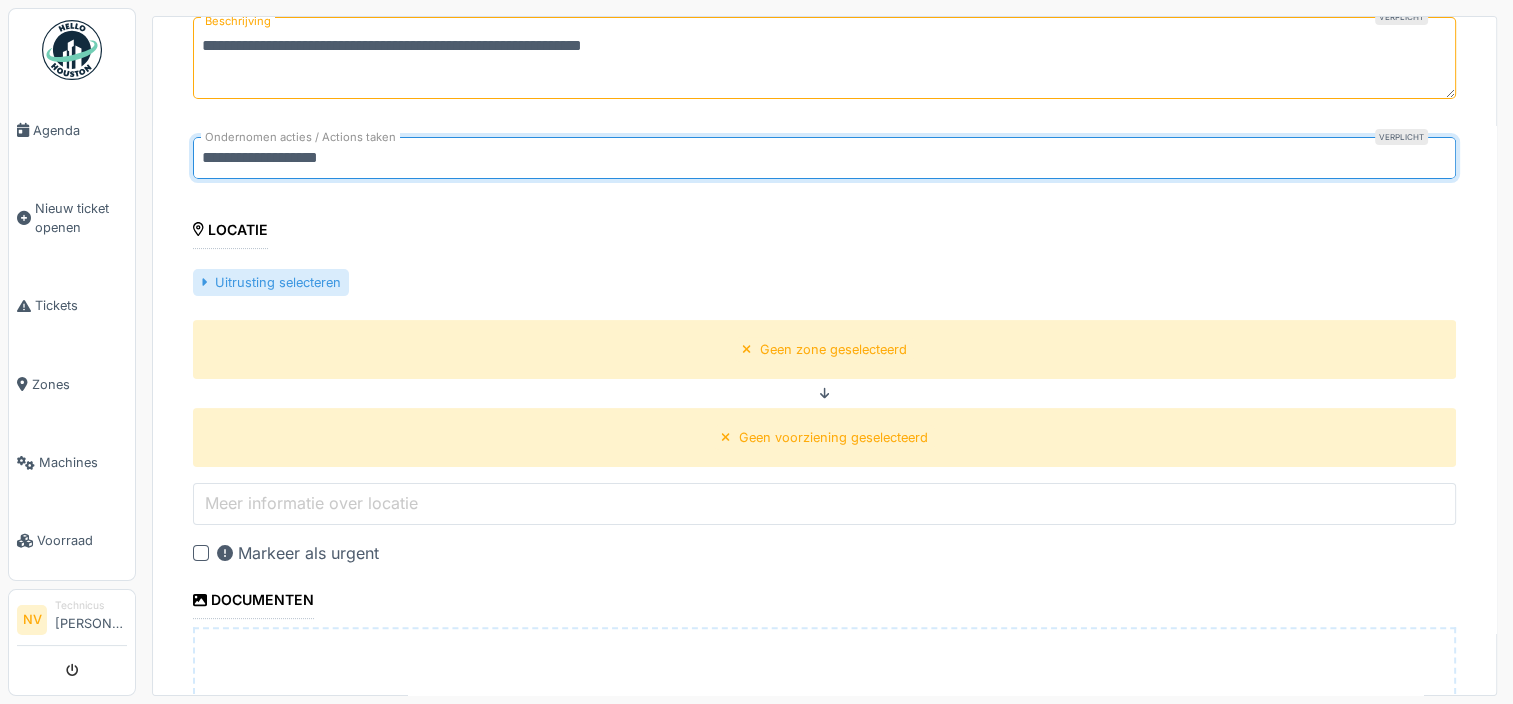 type on "**********" 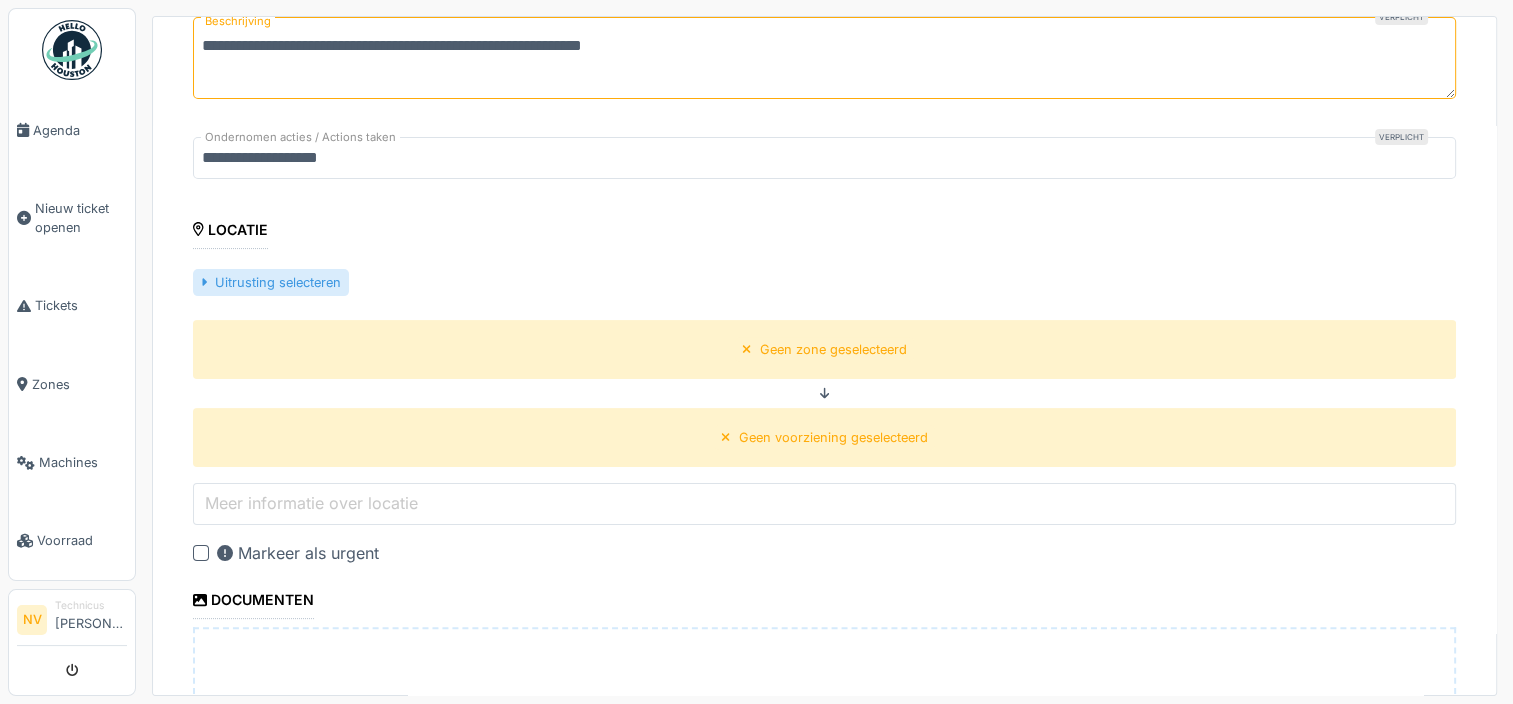 click on "Uitrusting selecteren" at bounding box center (271, 282) 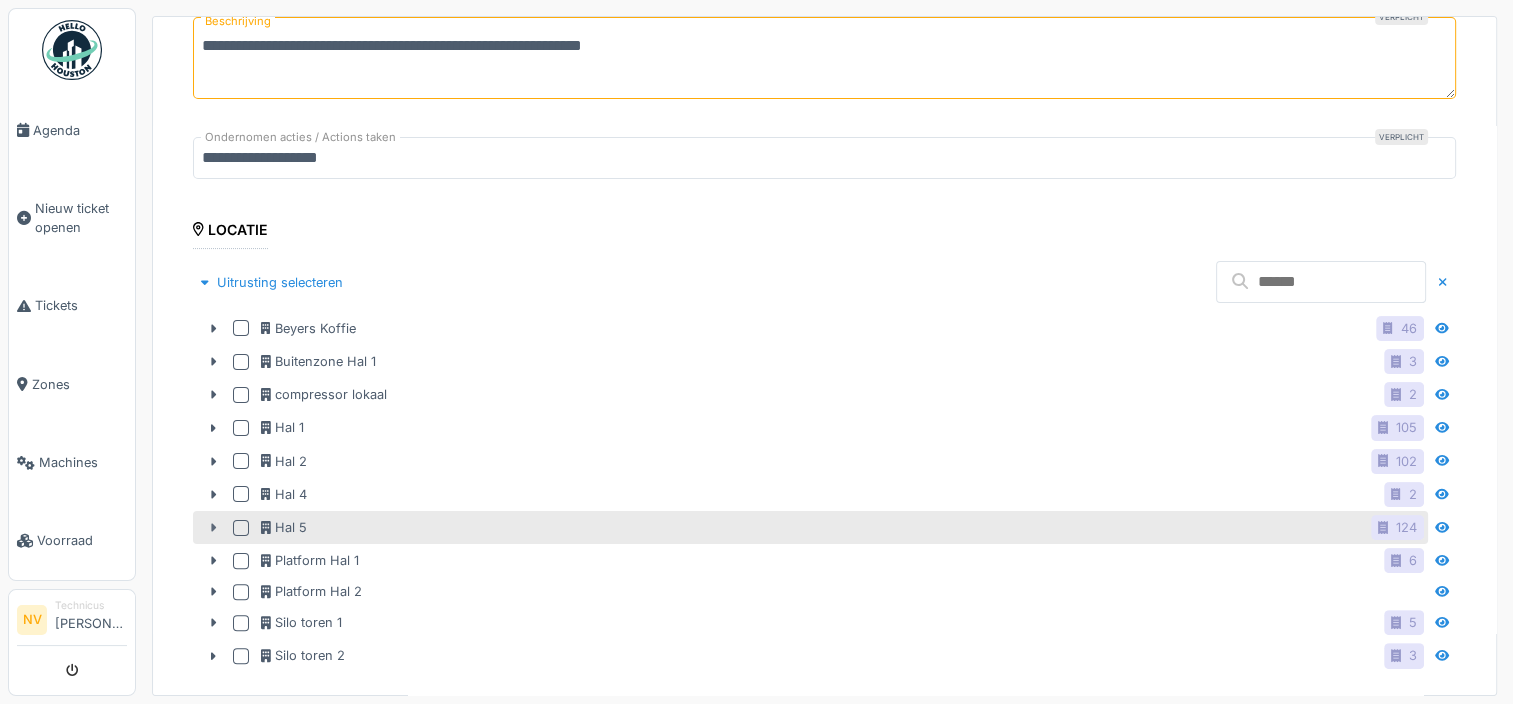 click 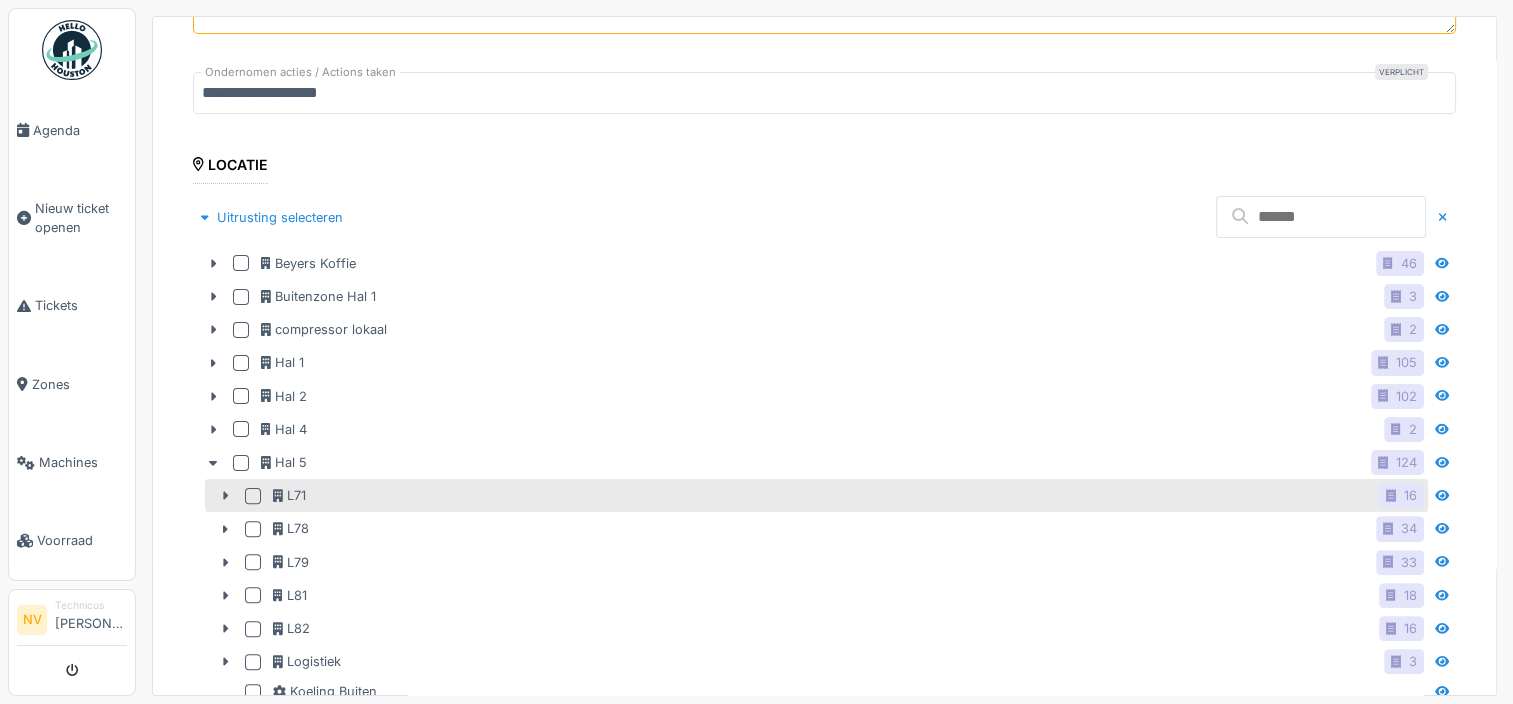 scroll, scrollTop: 500, scrollLeft: 0, axis: vertical 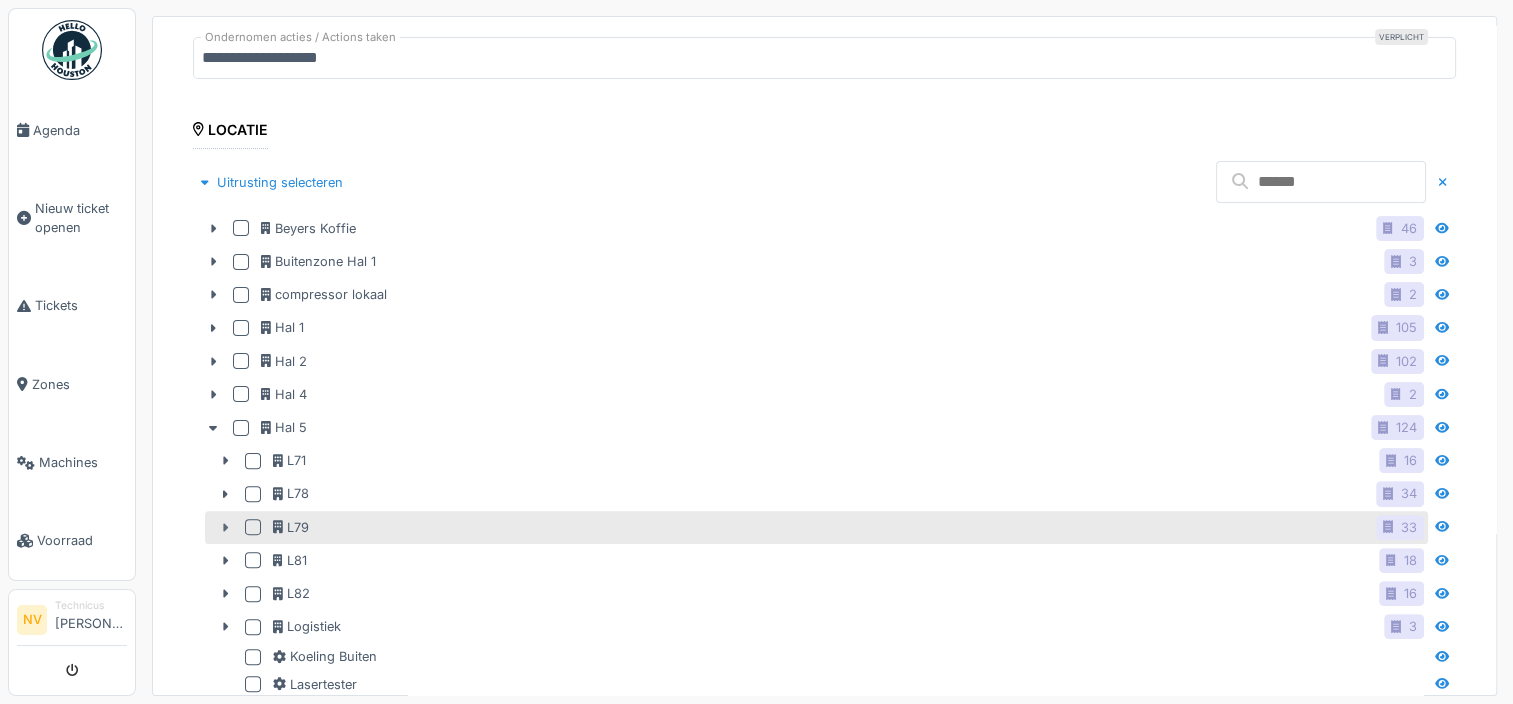 click 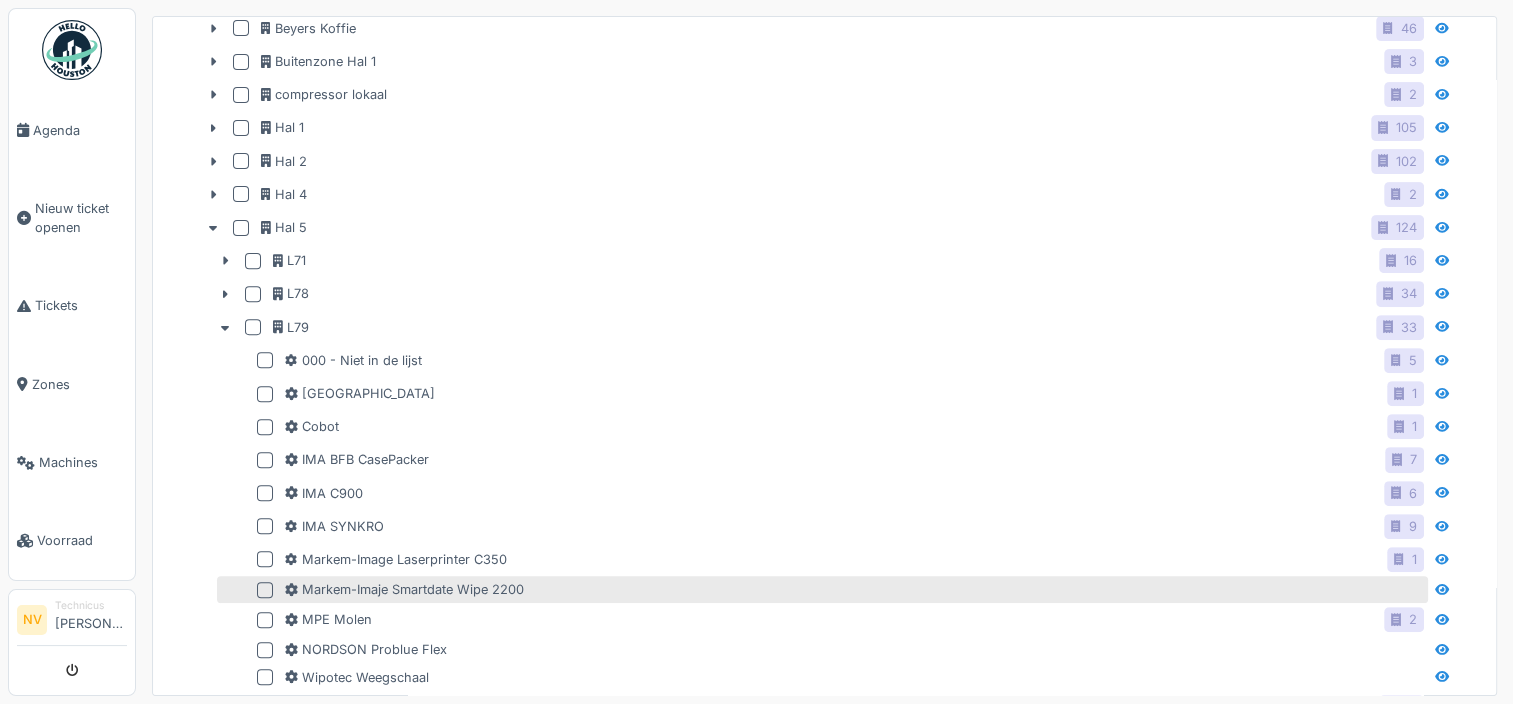 scroll, scrollTop: 900, scrollLeft: 0, axis: vertical 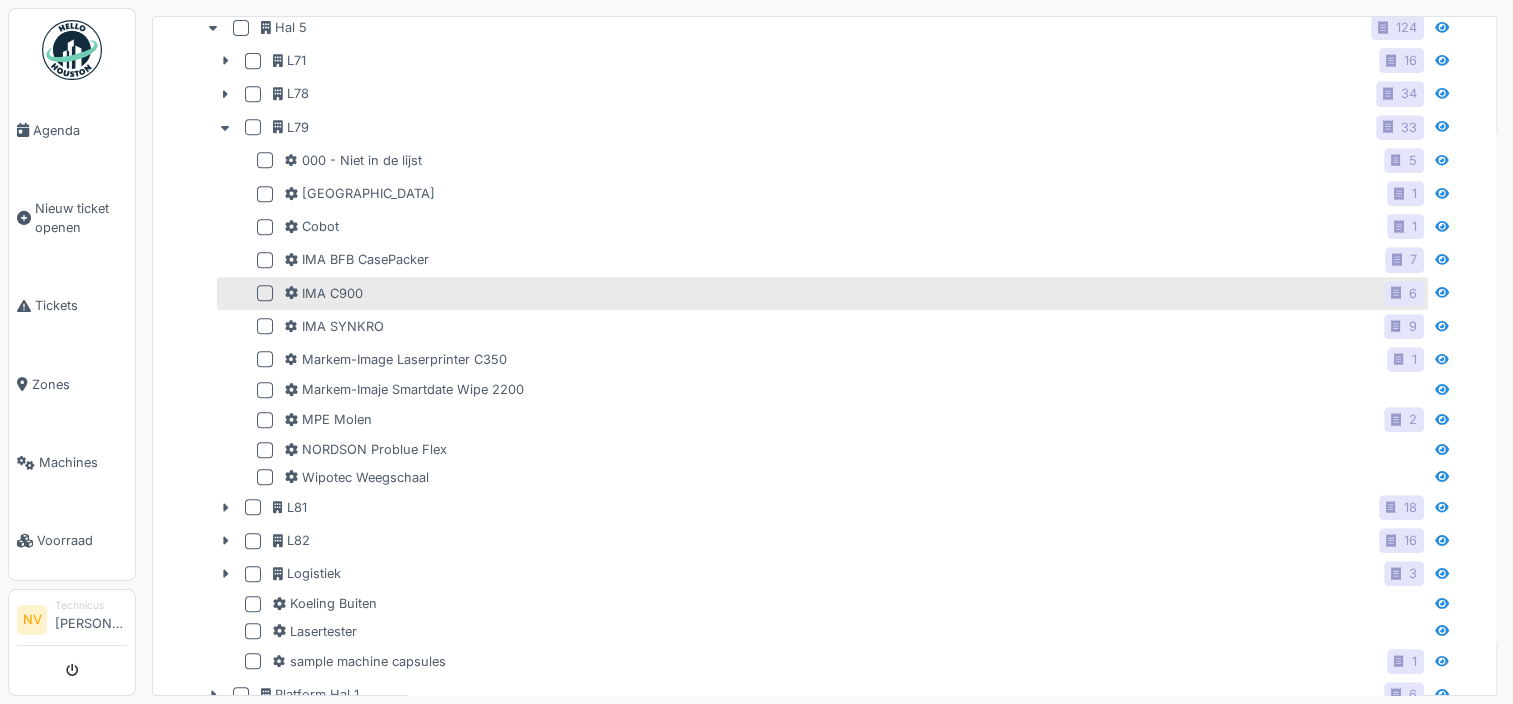click at bounding box center (265, 293) 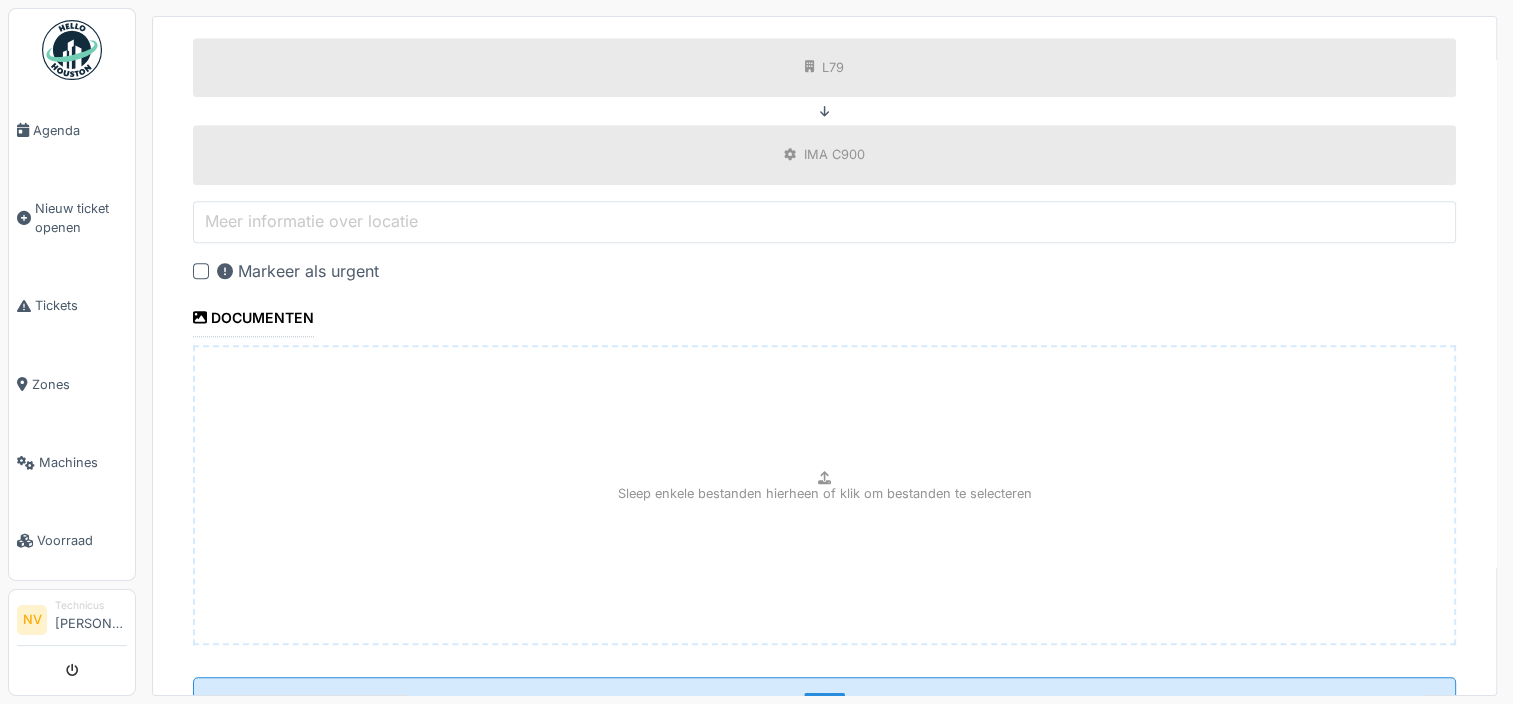 scroll, scrollTop: 1800, scrollLeft: 0, axis: vertical 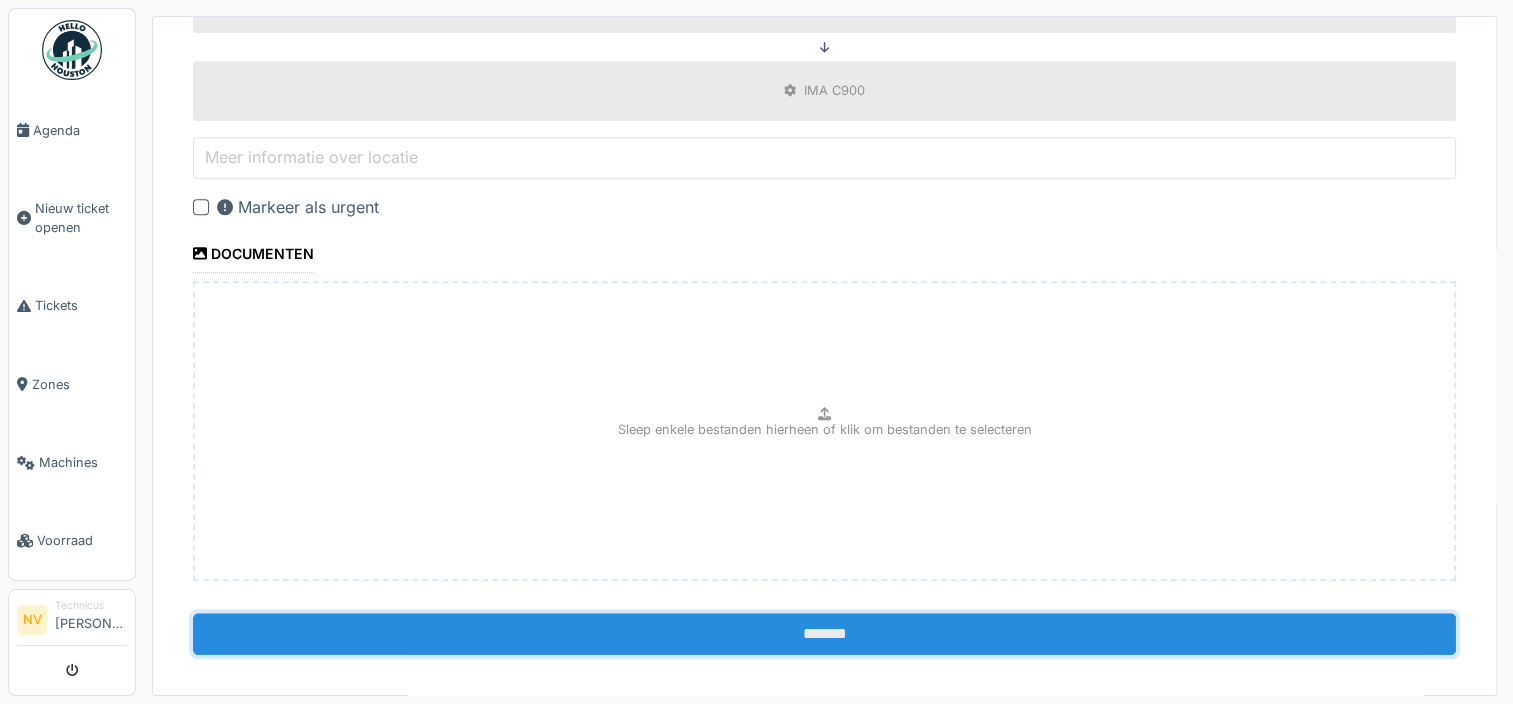 click on "*******" at bounding box center [824, 634] 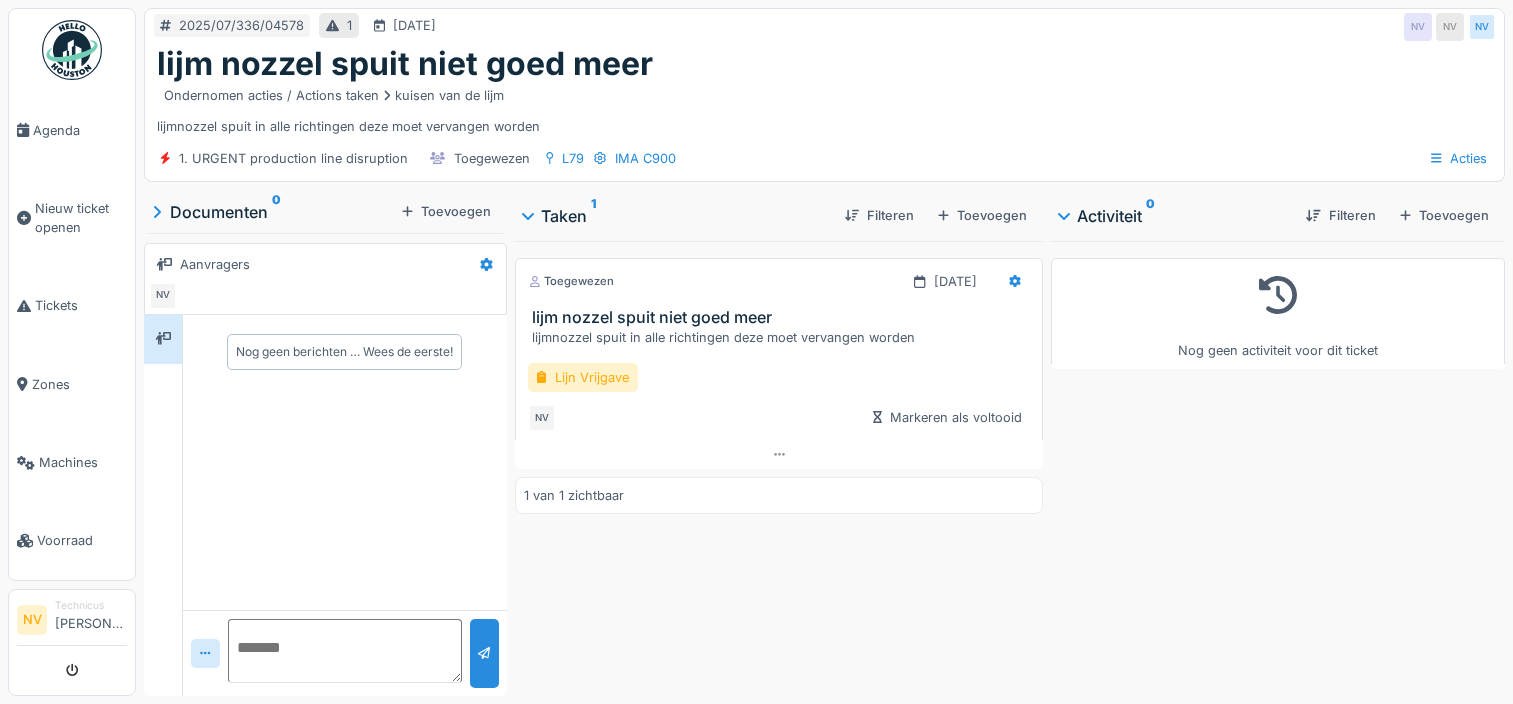 scroll, scrollTop: 0, scrollLeft: 0, axis: both 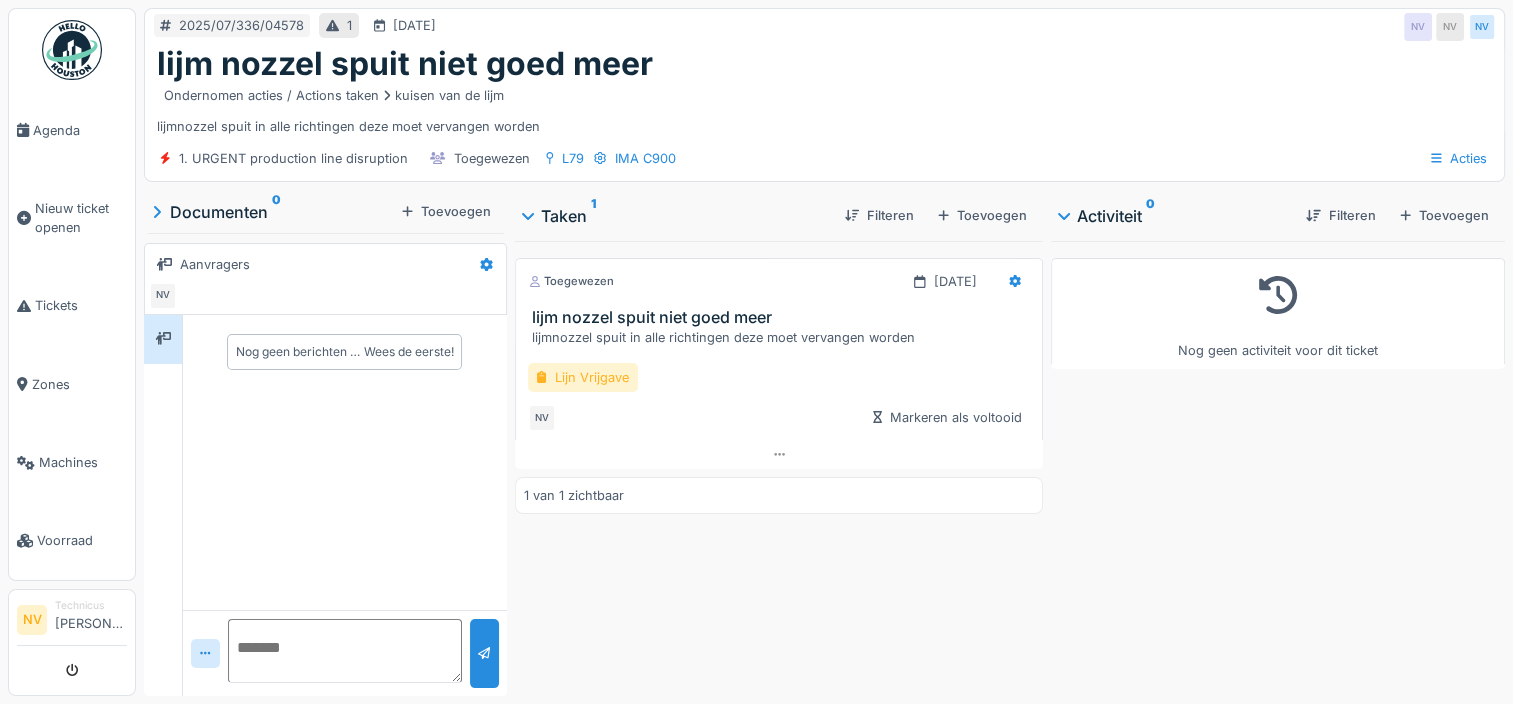 click on "Lijn Vrijgave" at bounding box center [583, 377] 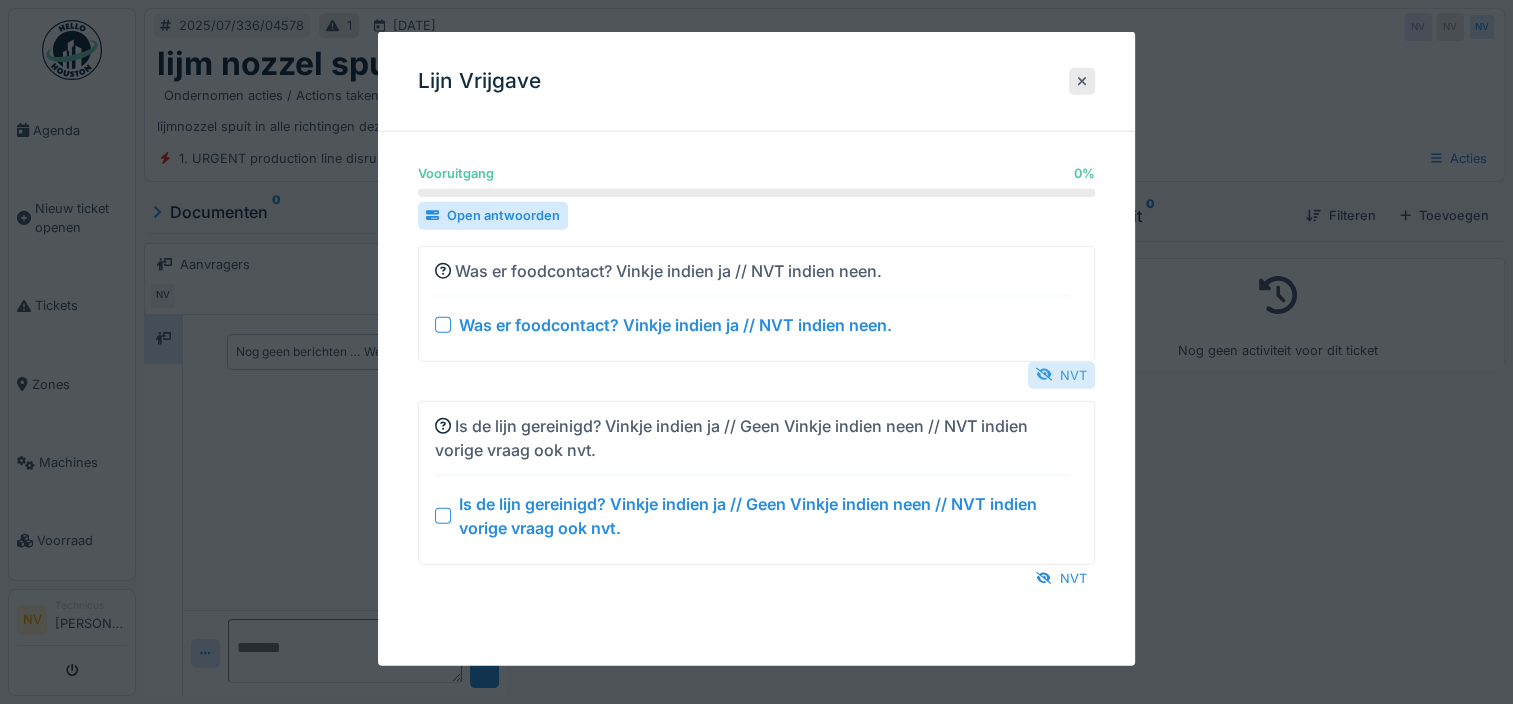 click on "NVT" at bounding box center (1061, 374) 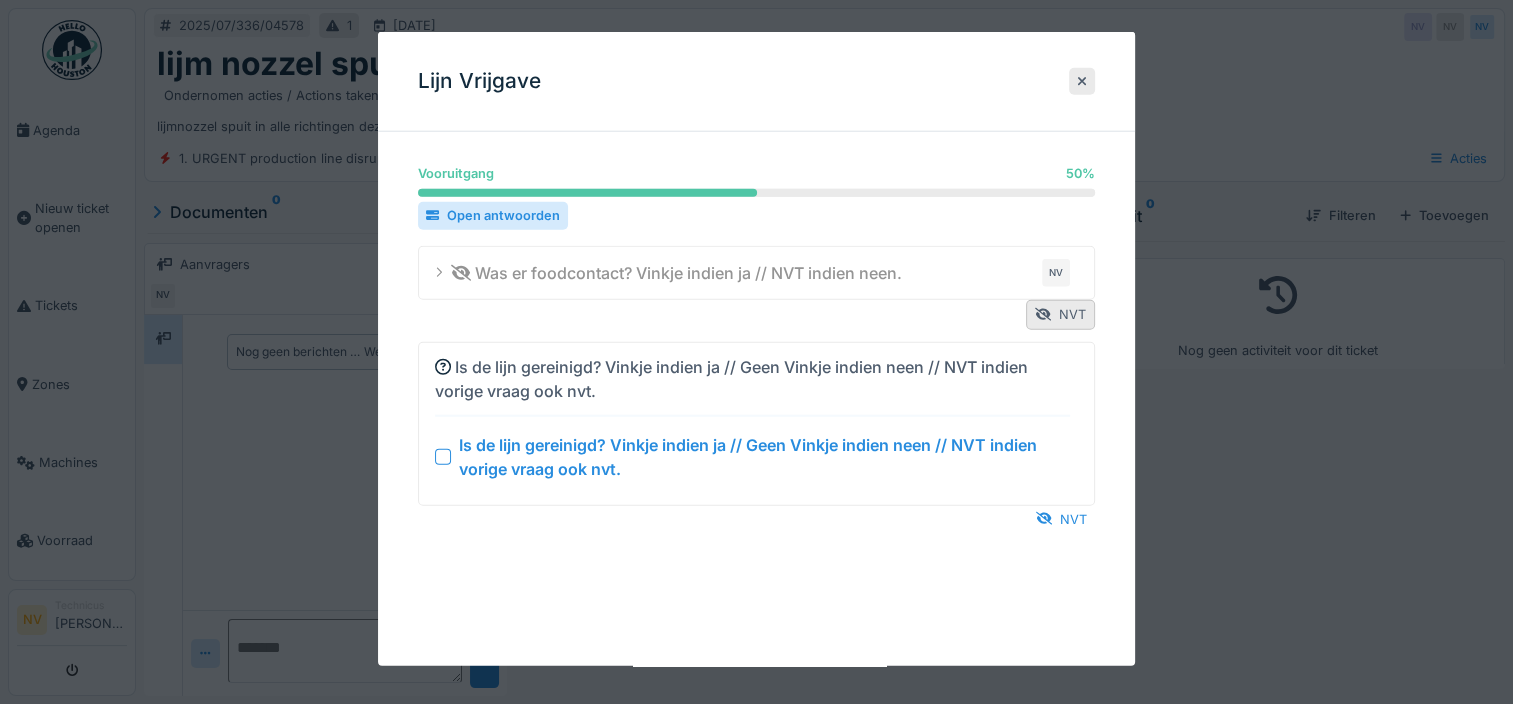 click at bounding box center (443, 456) 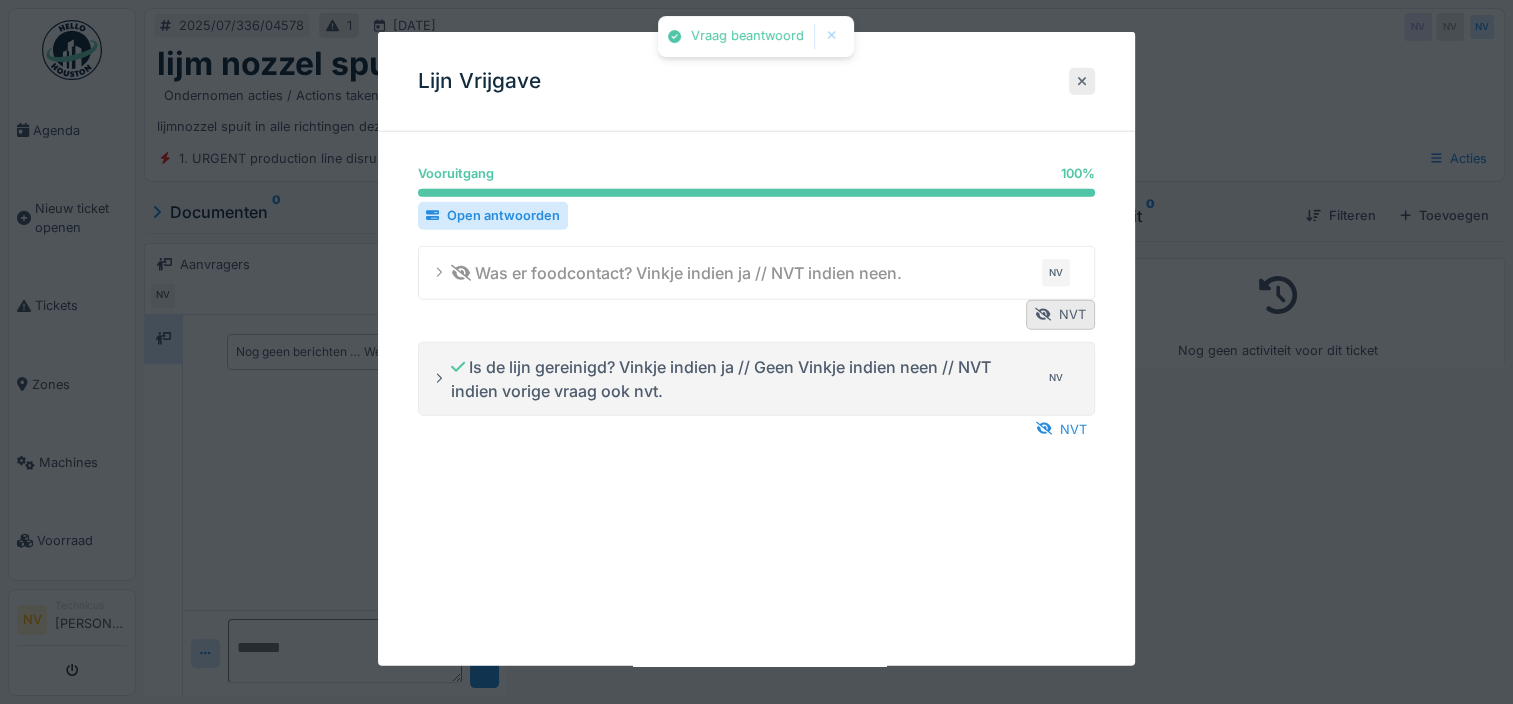 click at bounding box center (1082, 81) 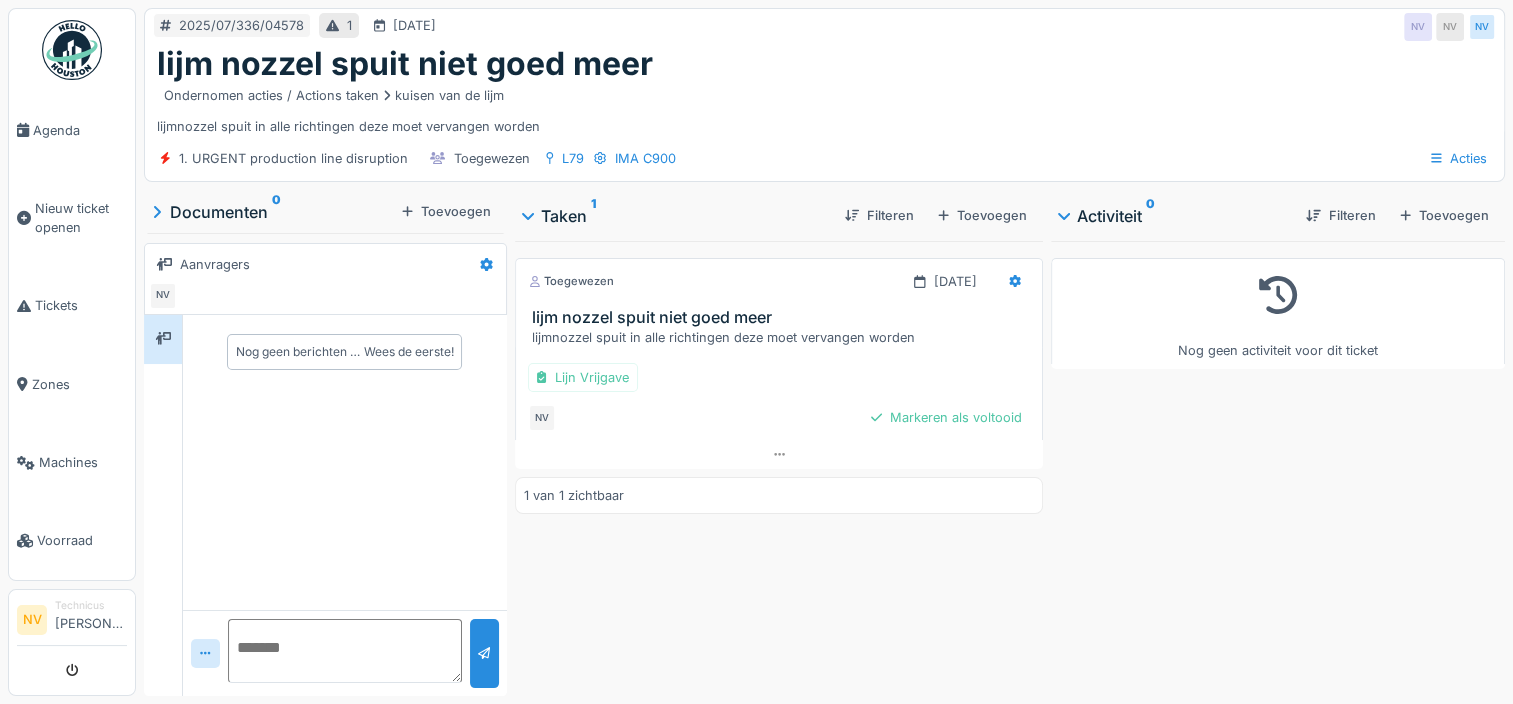 click on "Lijn Vrijgave" at bounding box center (779, 377) 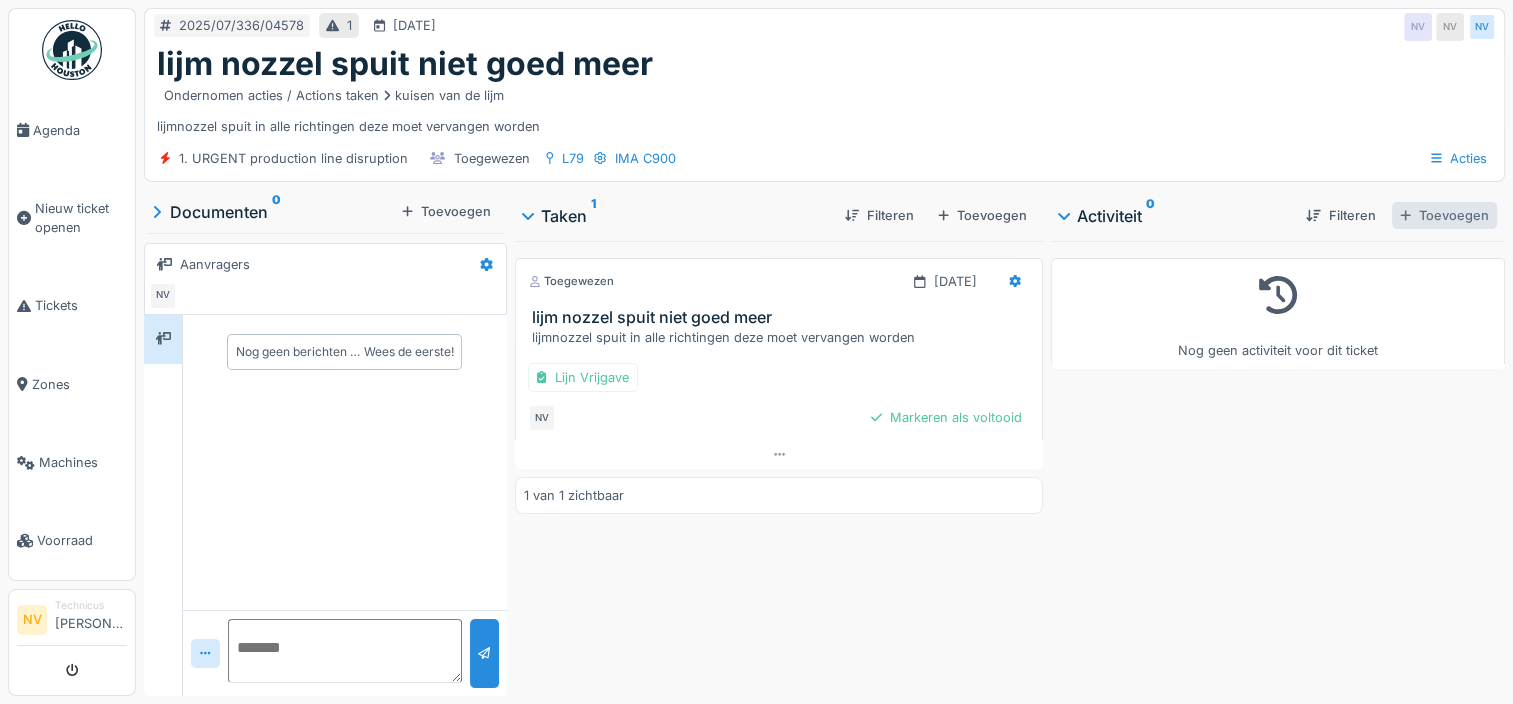 click on "Toevoegen" at bounding box center (1444, 215) 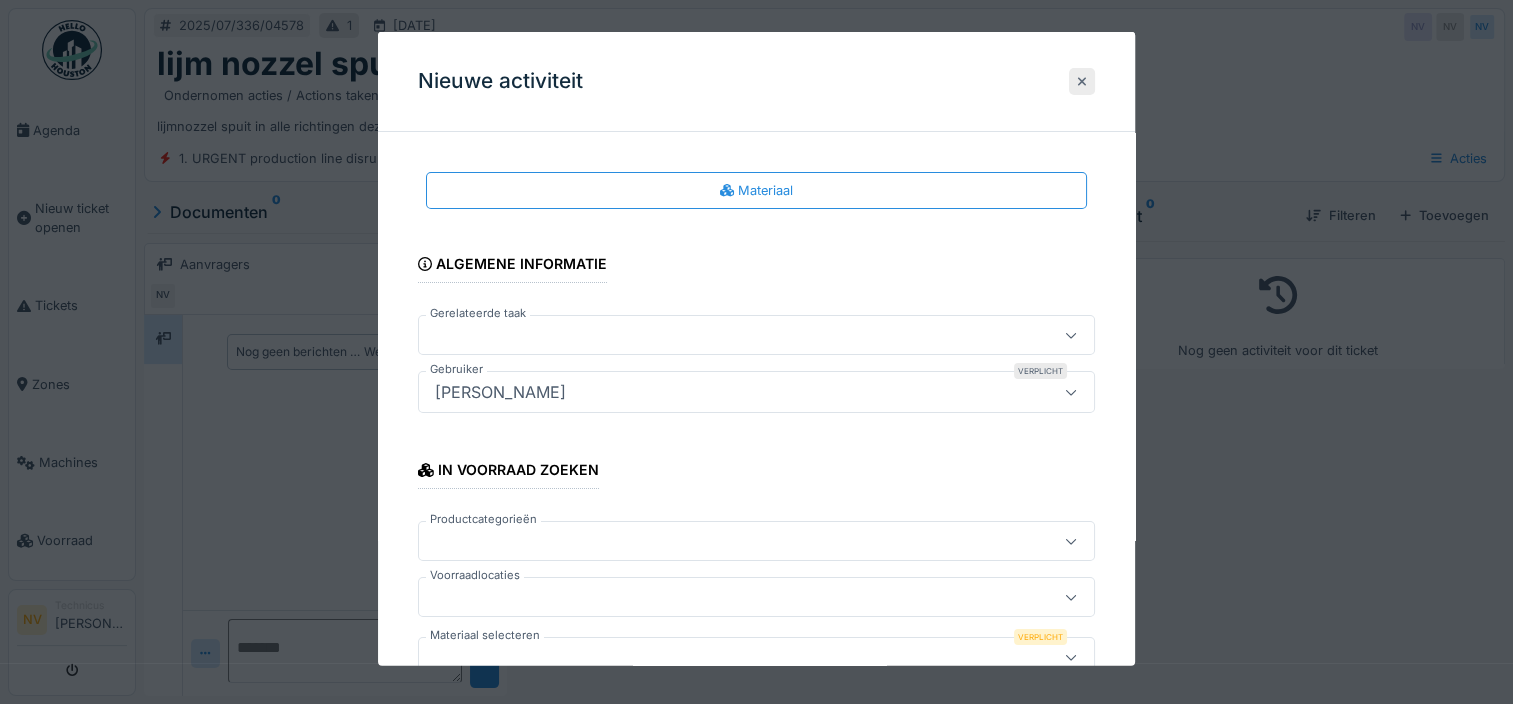 click at bounding box center (1082, 81) 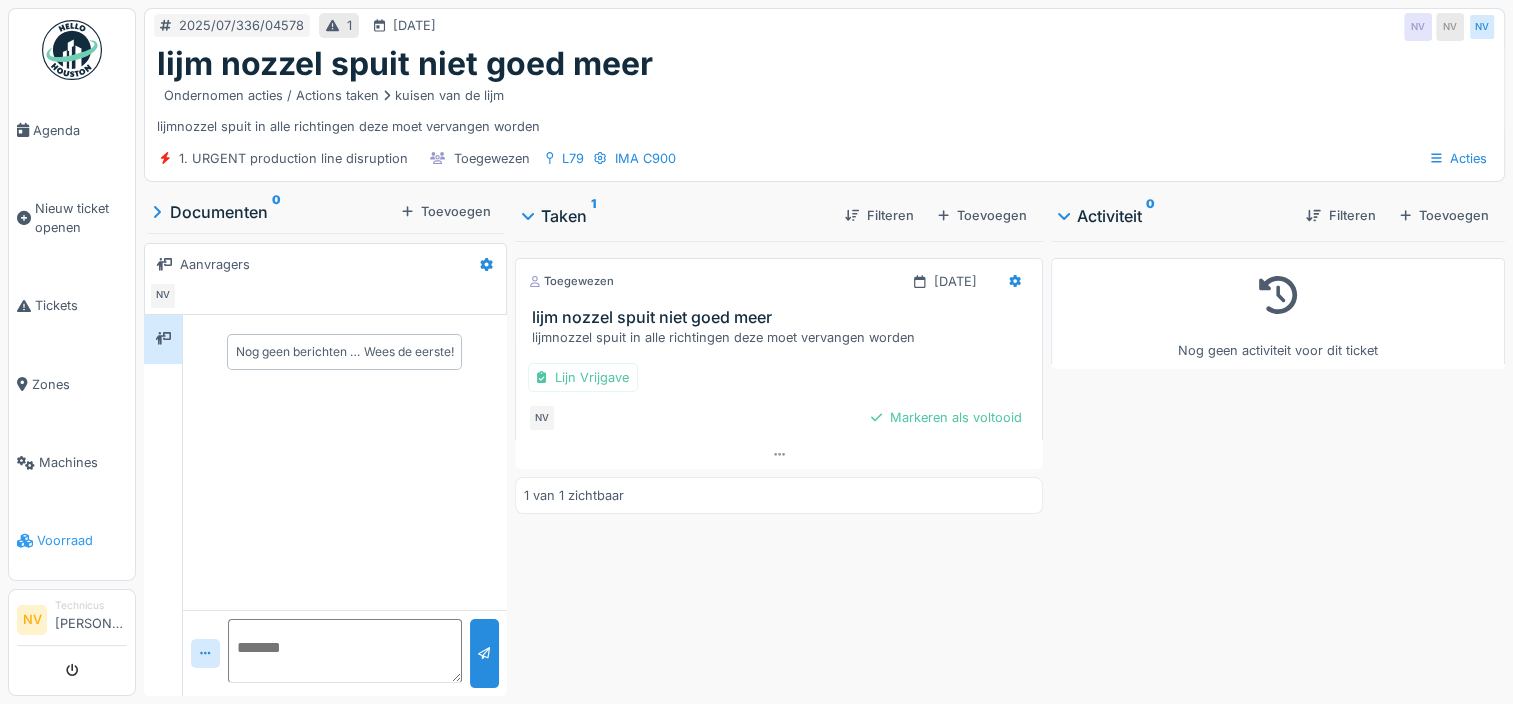 click on "Voorraad" at bounding box center [82, 540] 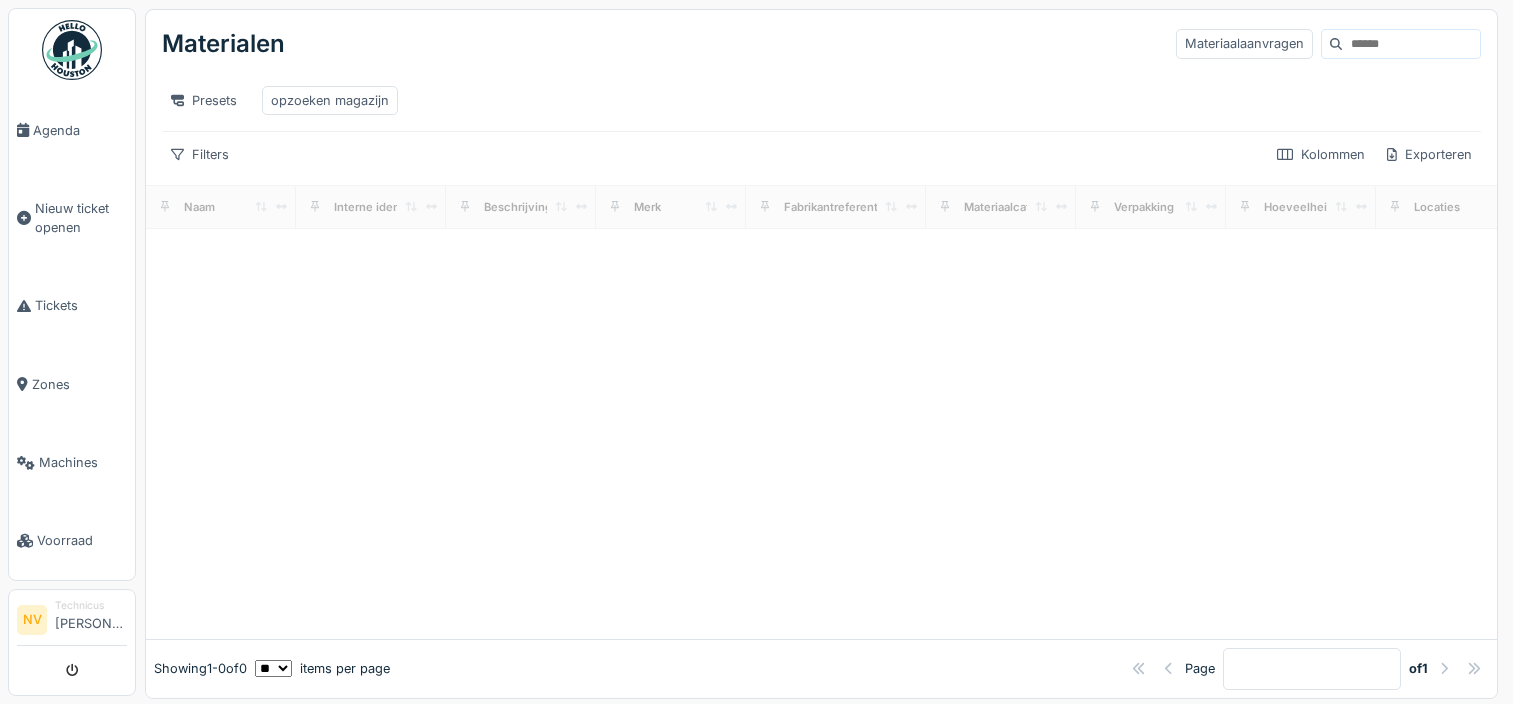 scroll, scrollTop: 0, scrollLeft: 0, axis: both 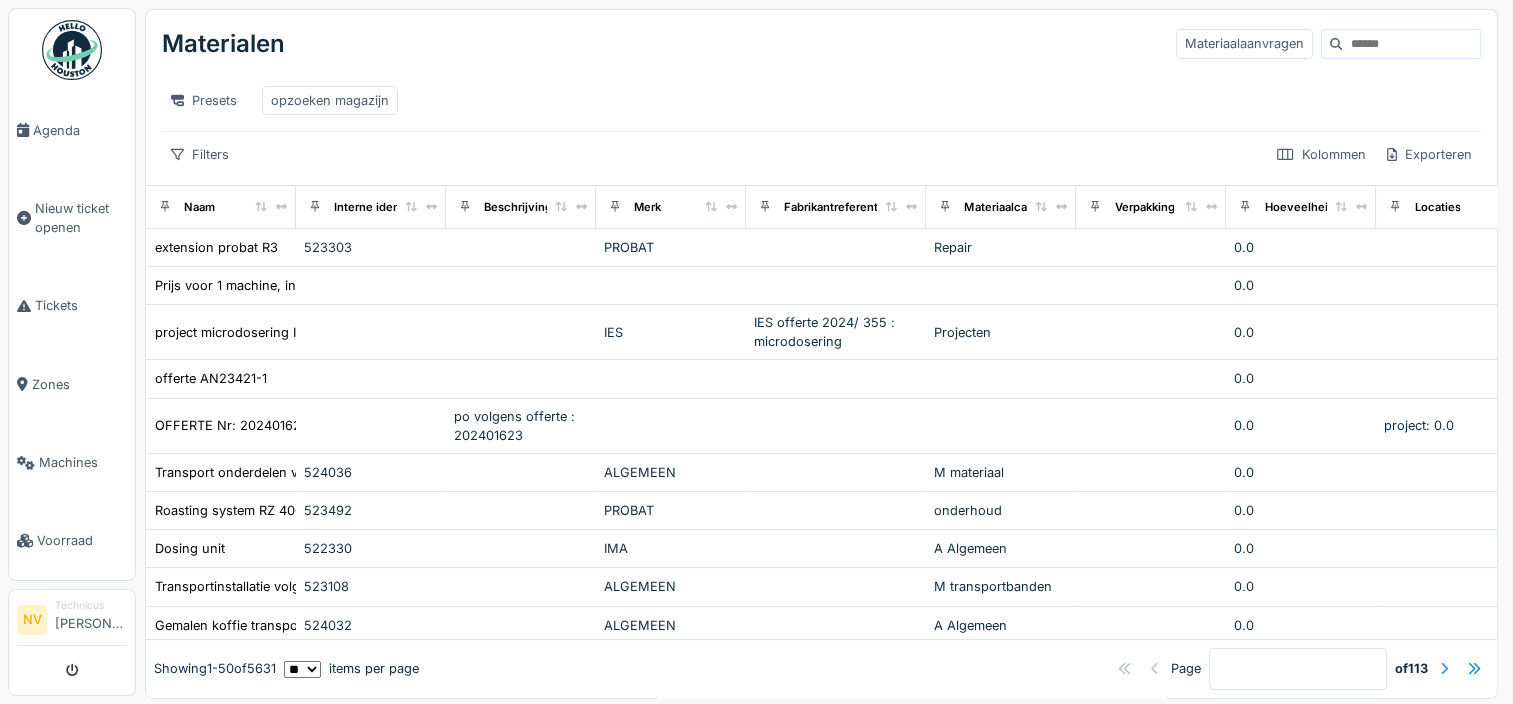 click at bounding box center (1411, 44) 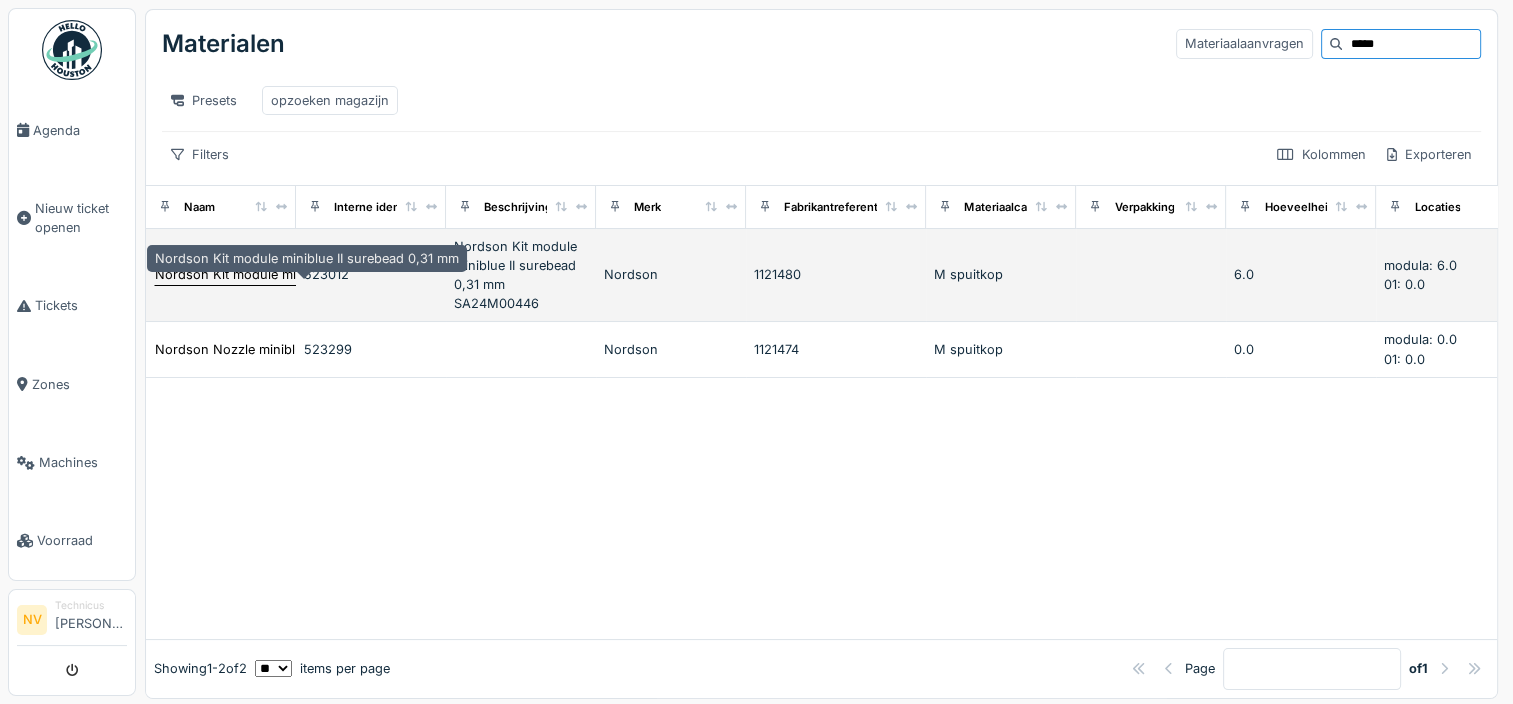 type on "*****" 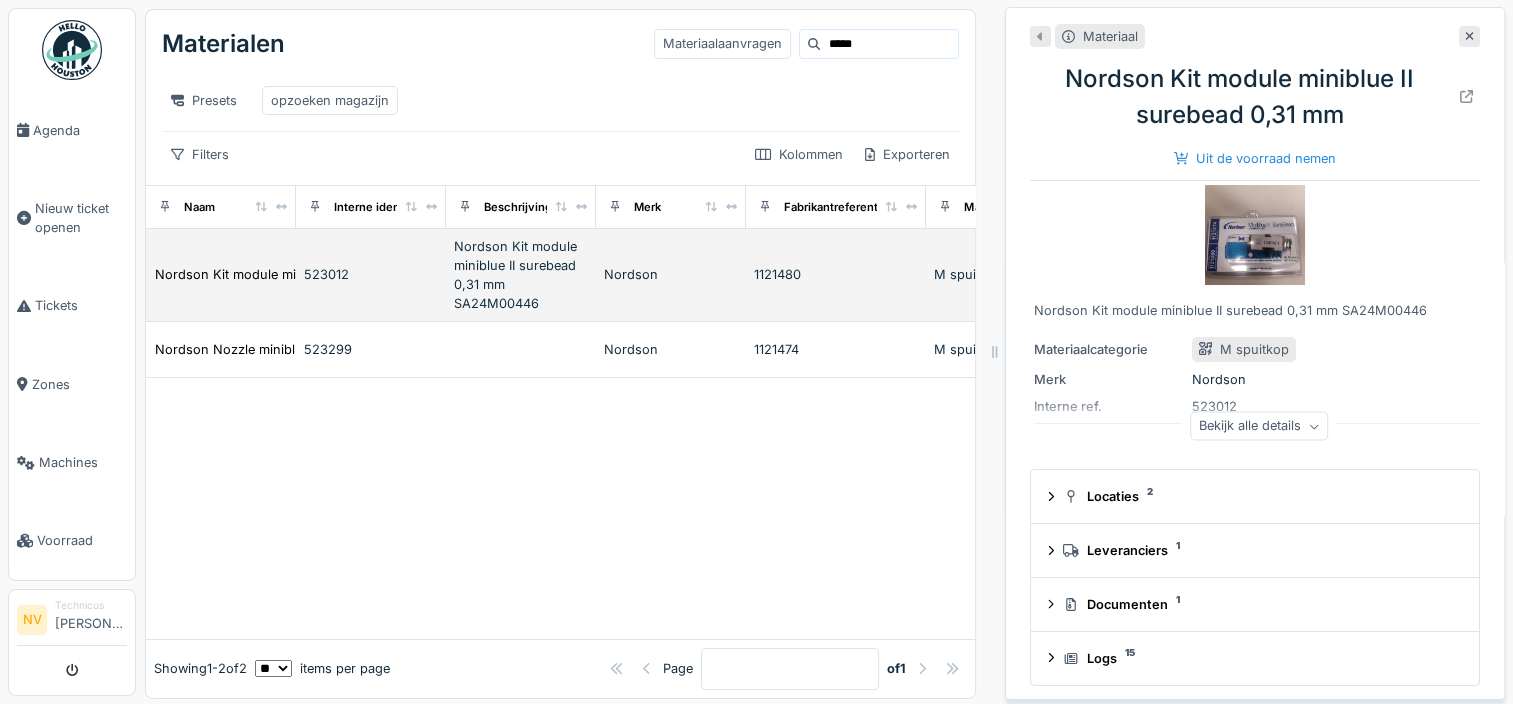 click on "523012" at bounding box center (371, 276) 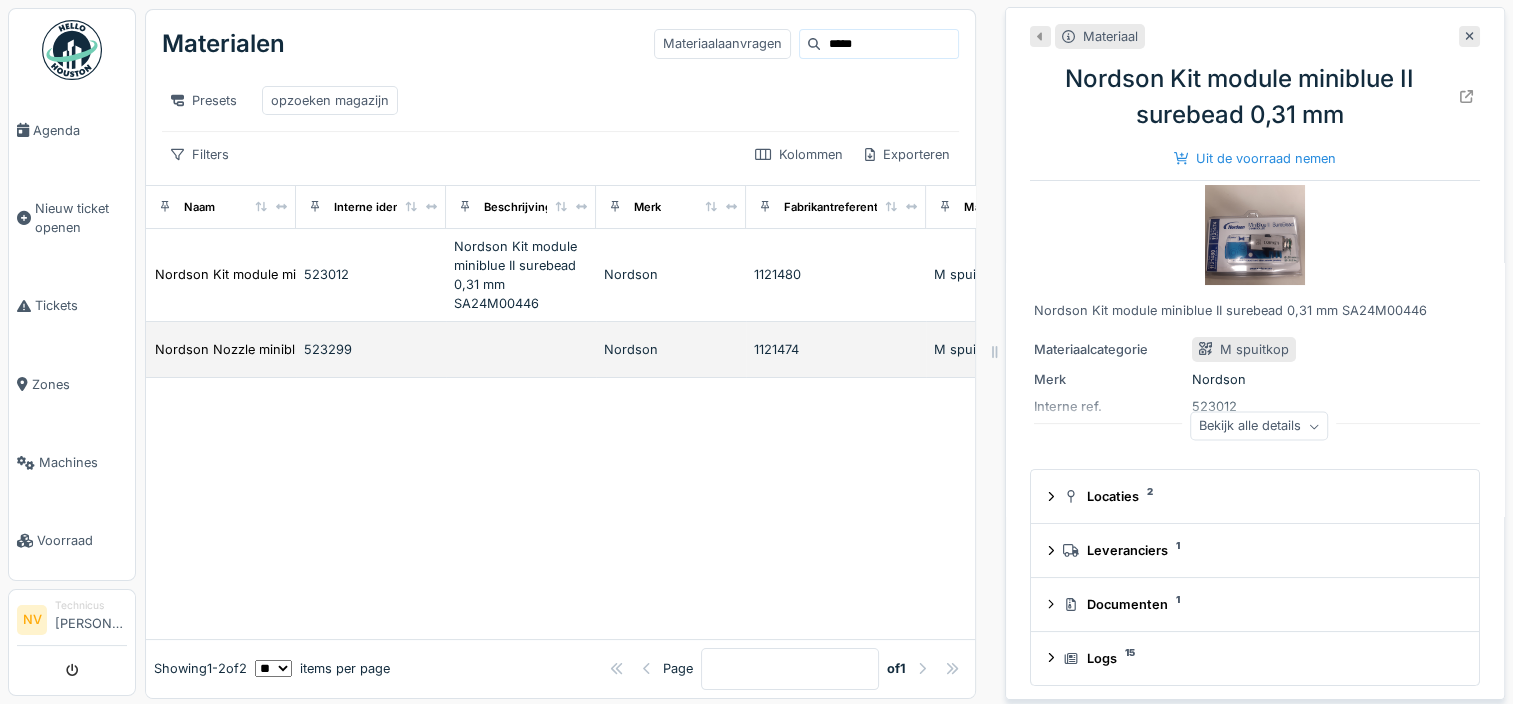 click on "523299" at bounding box center (371, 349) 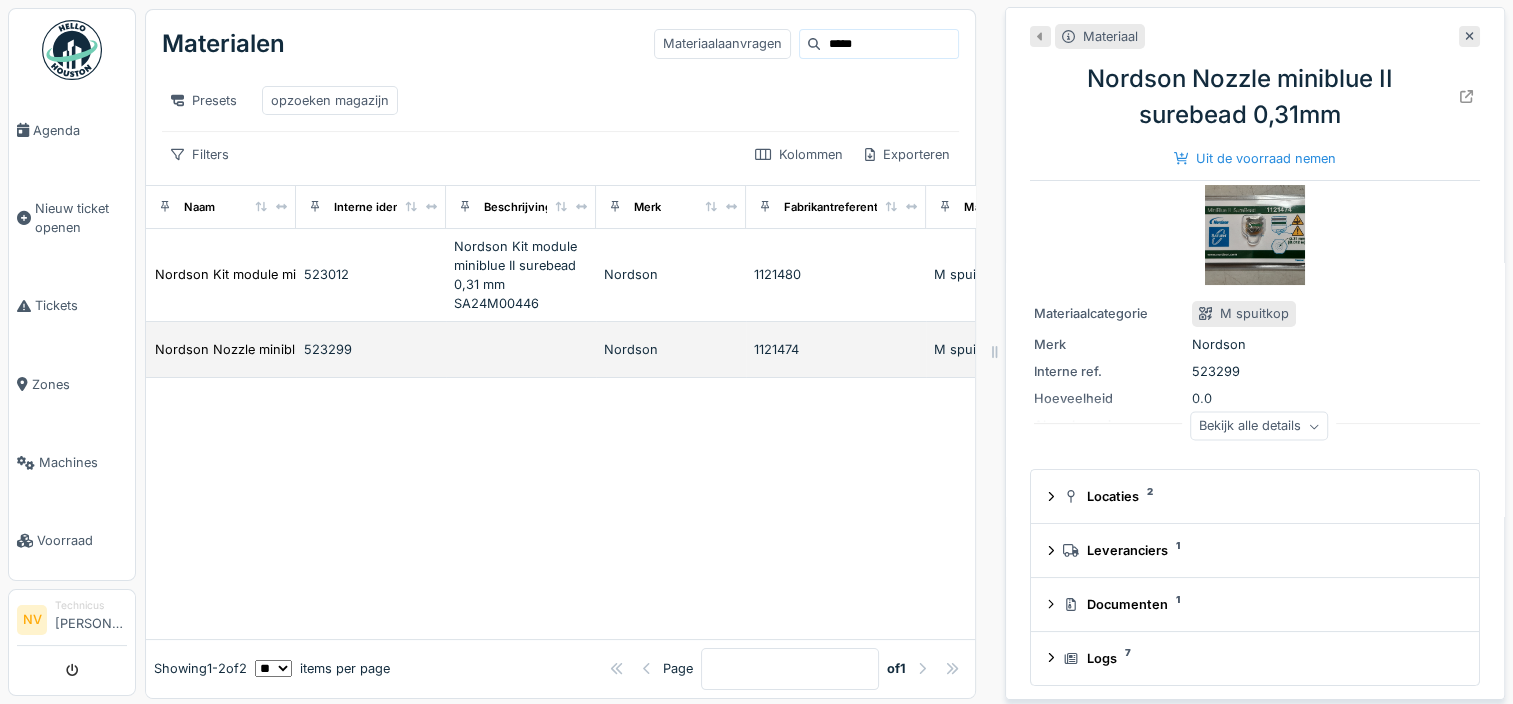 click at bounding box center (521, 349) 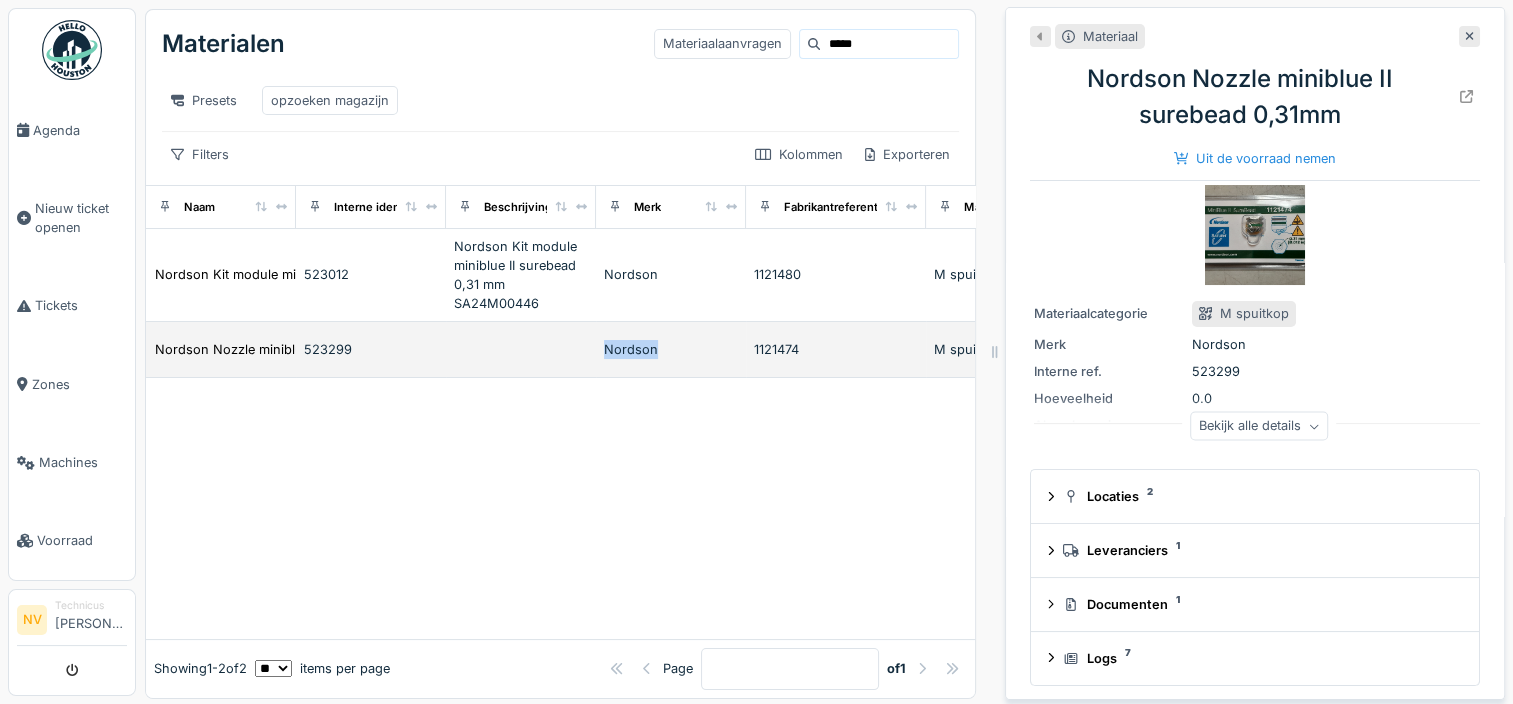 click at bounding box center (521, 349) 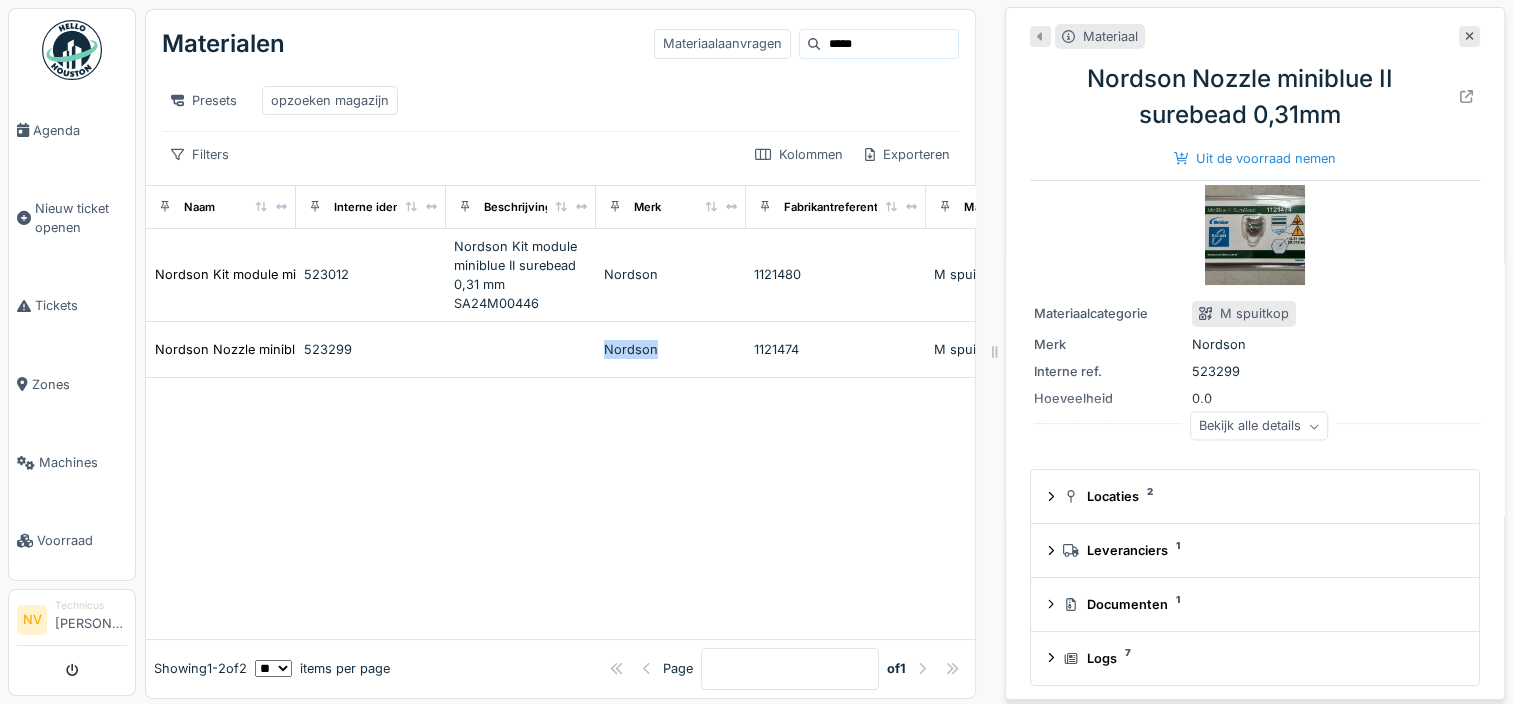 scroll, scrollTop: 3, scrollLeft: 0, axis: vertical 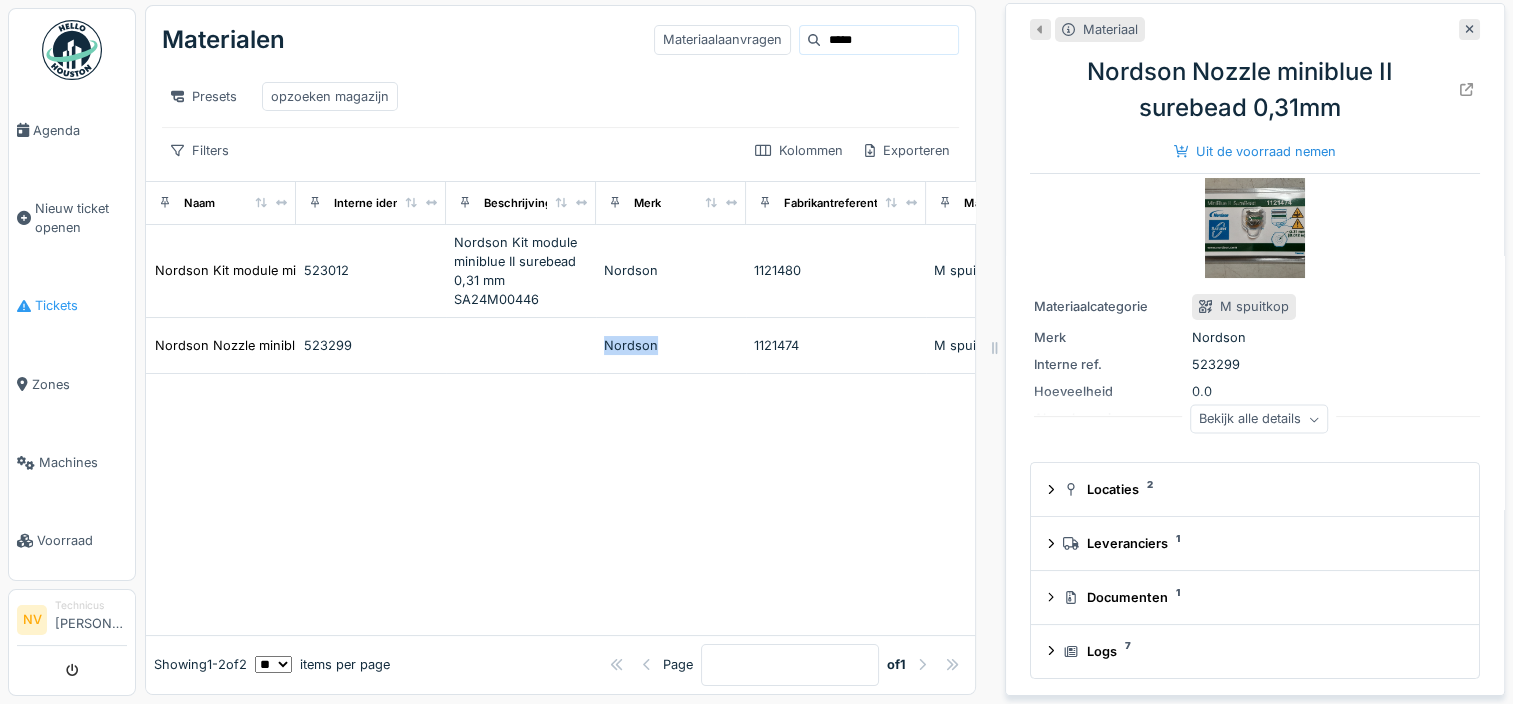 click on "Tickets" at bounding box center (81, 305) 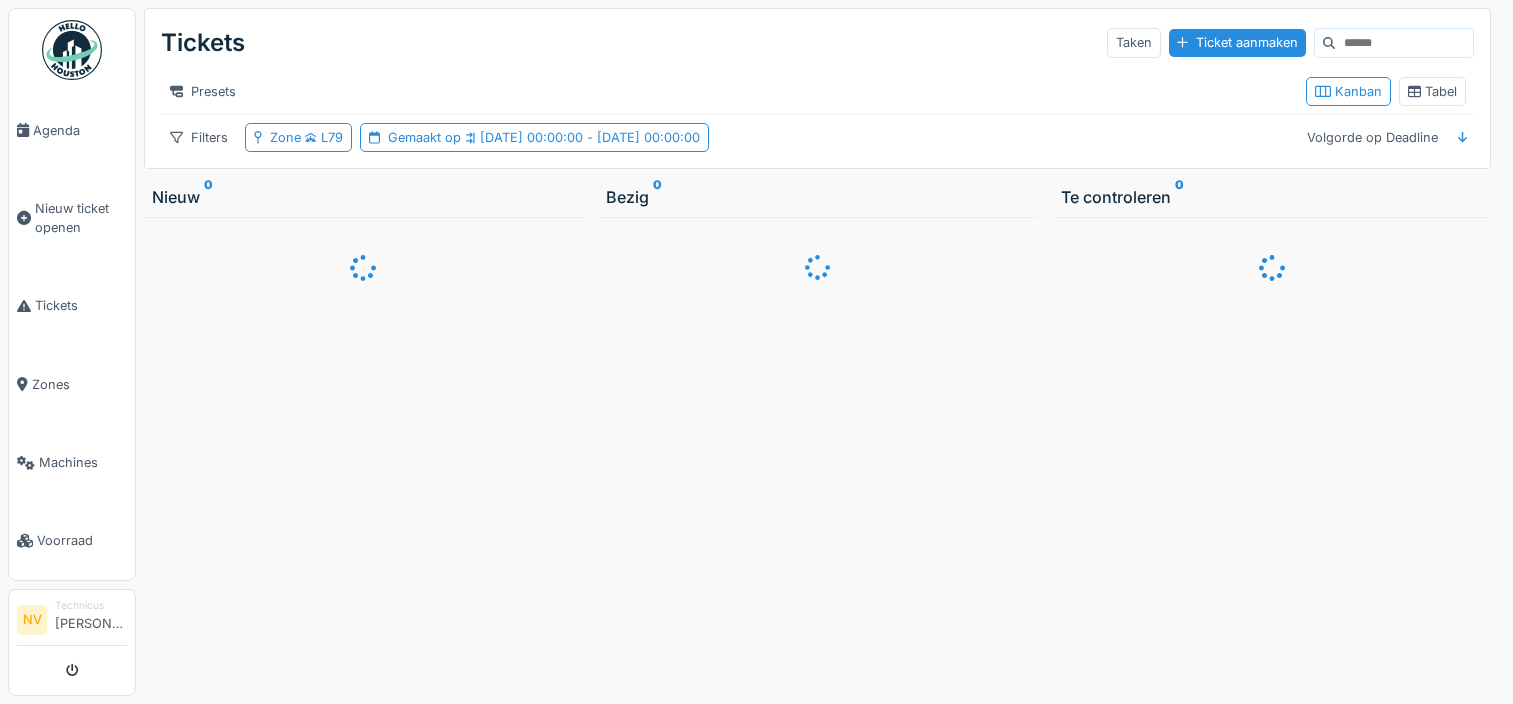 scroll, scrollTop: 0, scrollLeft: 0, axis: both 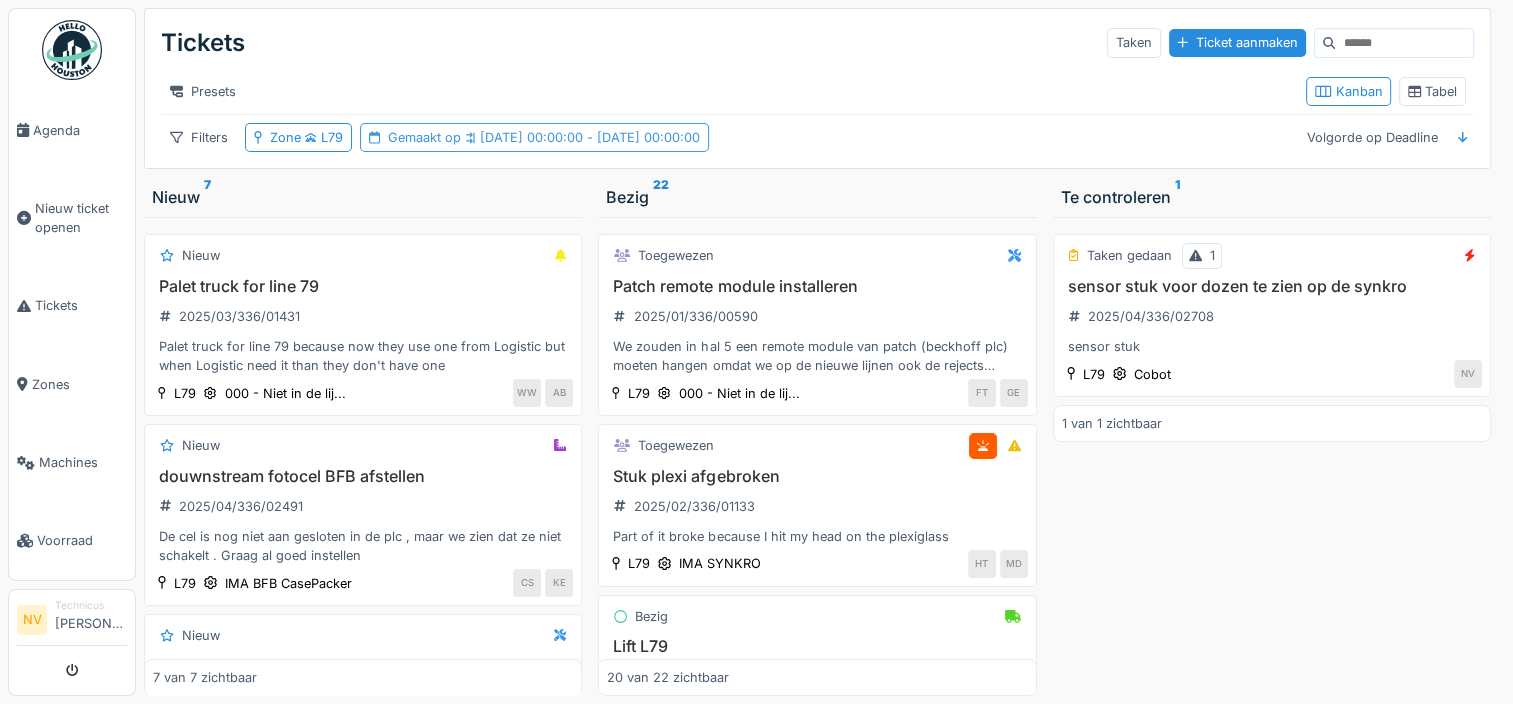click on "Gemaakt op     [DATE] 00:00:00 - [DATE] 00:00:00" at bounding box center (544, 137) 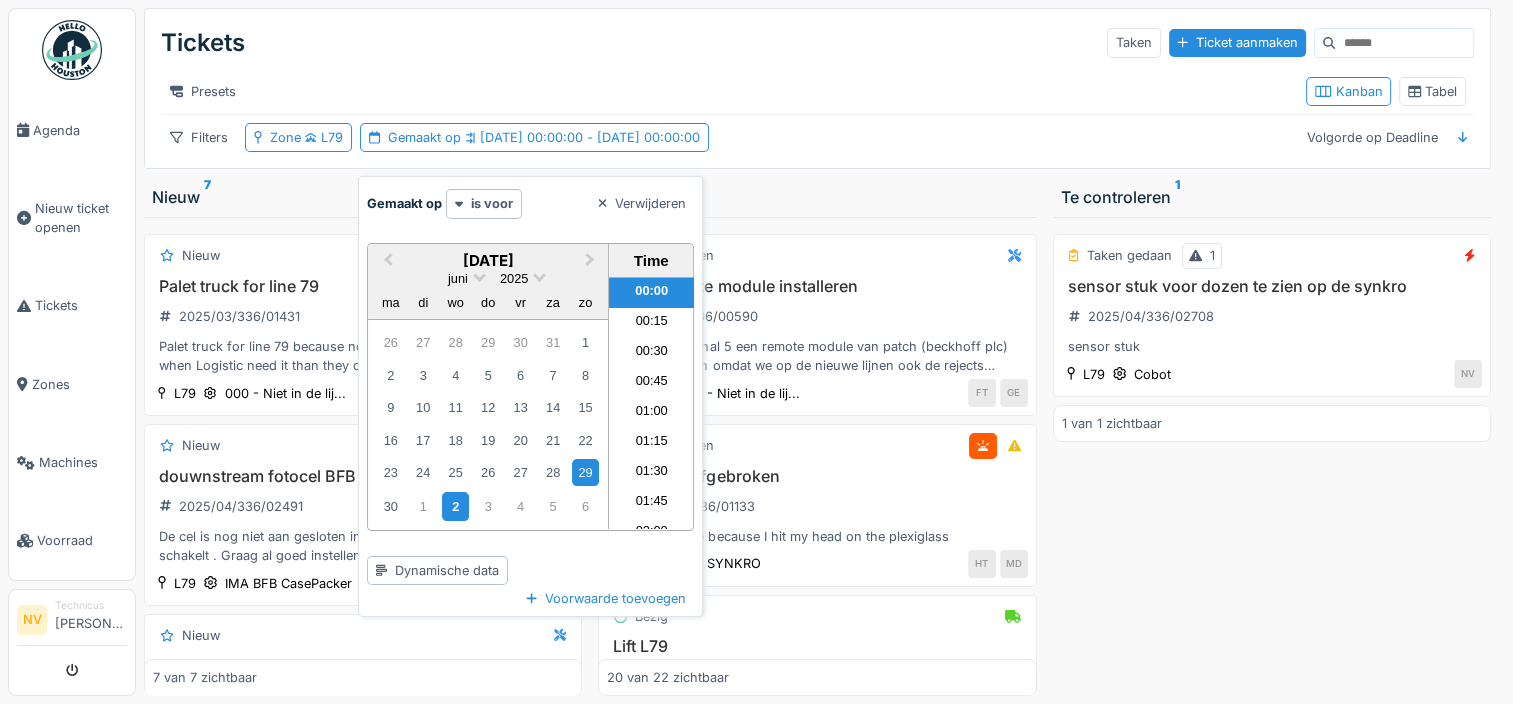 click on "2" at bounding box center (455, 506) 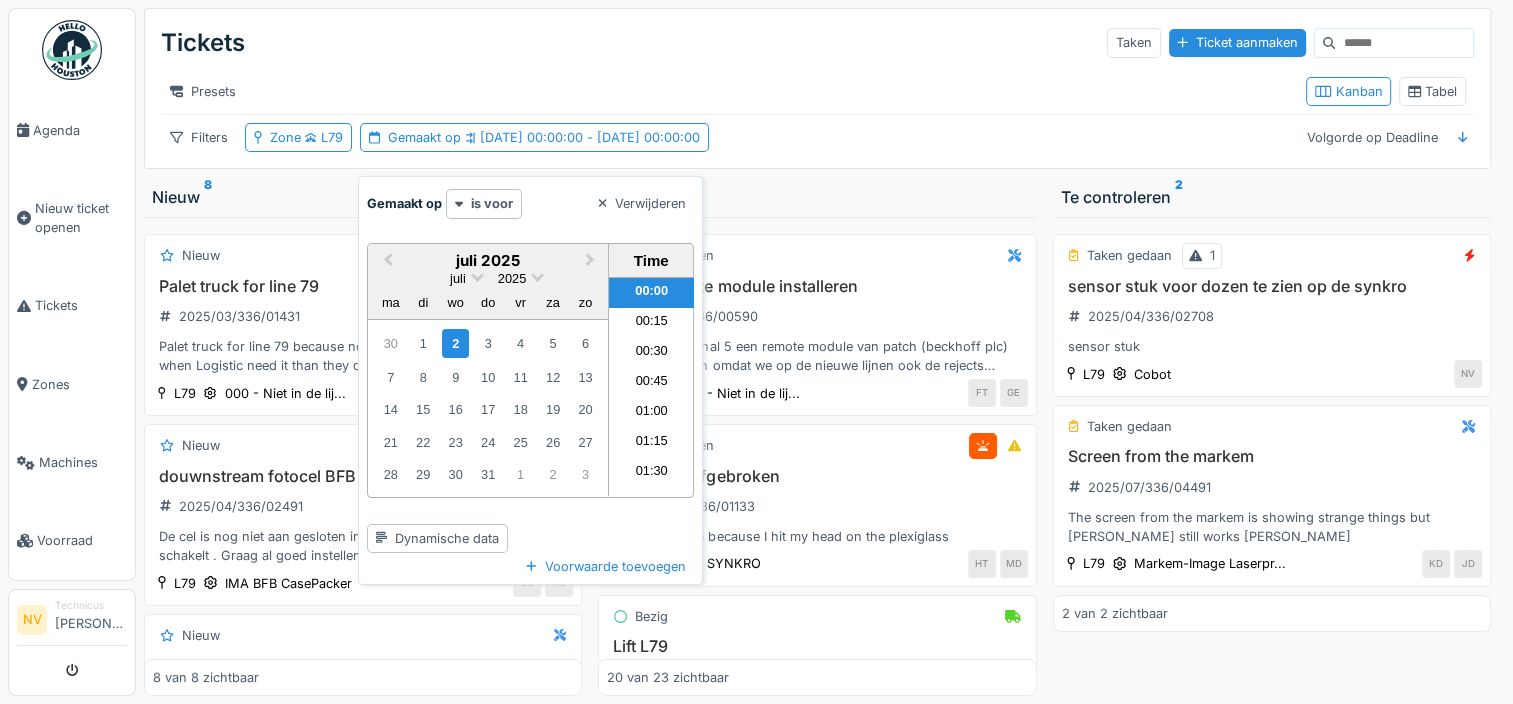 click on "Bezig 23" at bounding box center (817, 197) 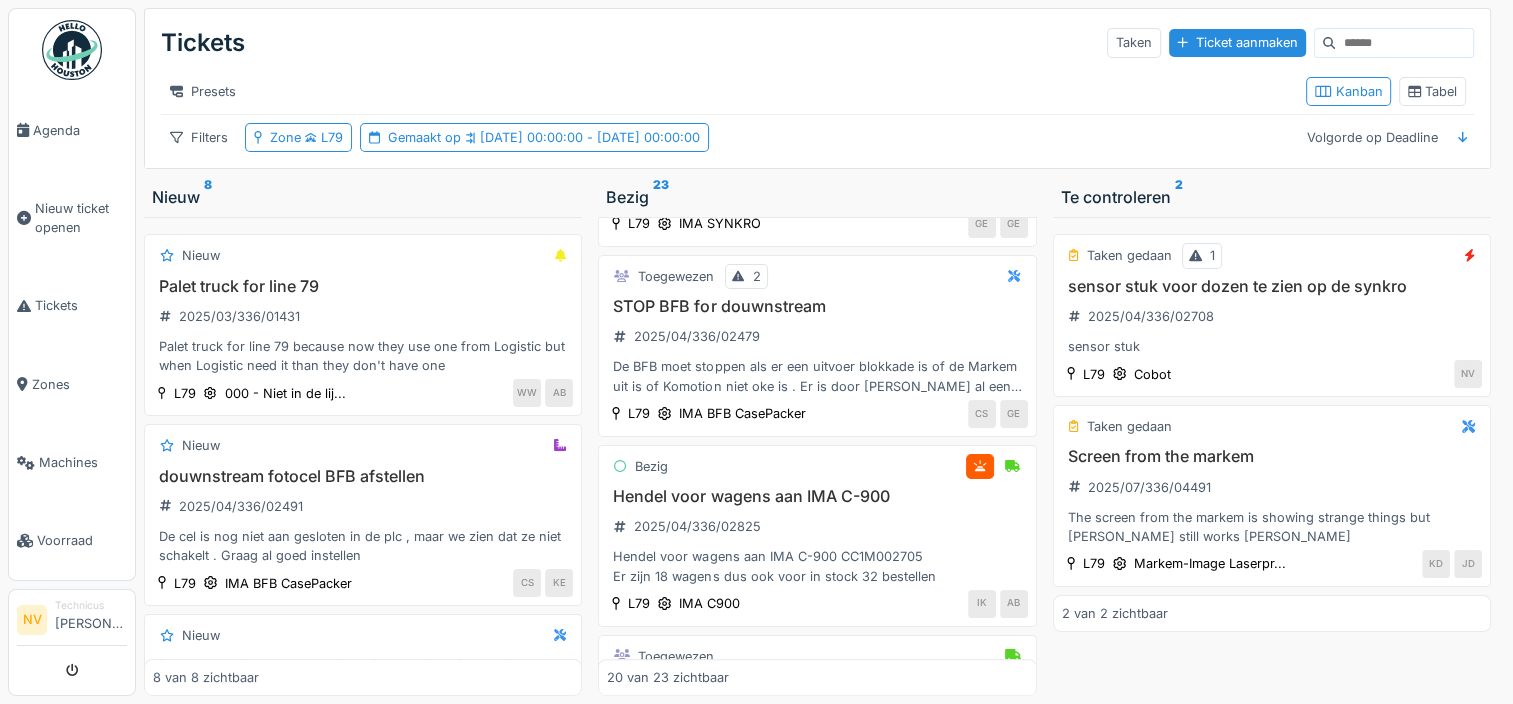 scroll, scrollTop: 1200, scrollLeft: 0, axis: vertical 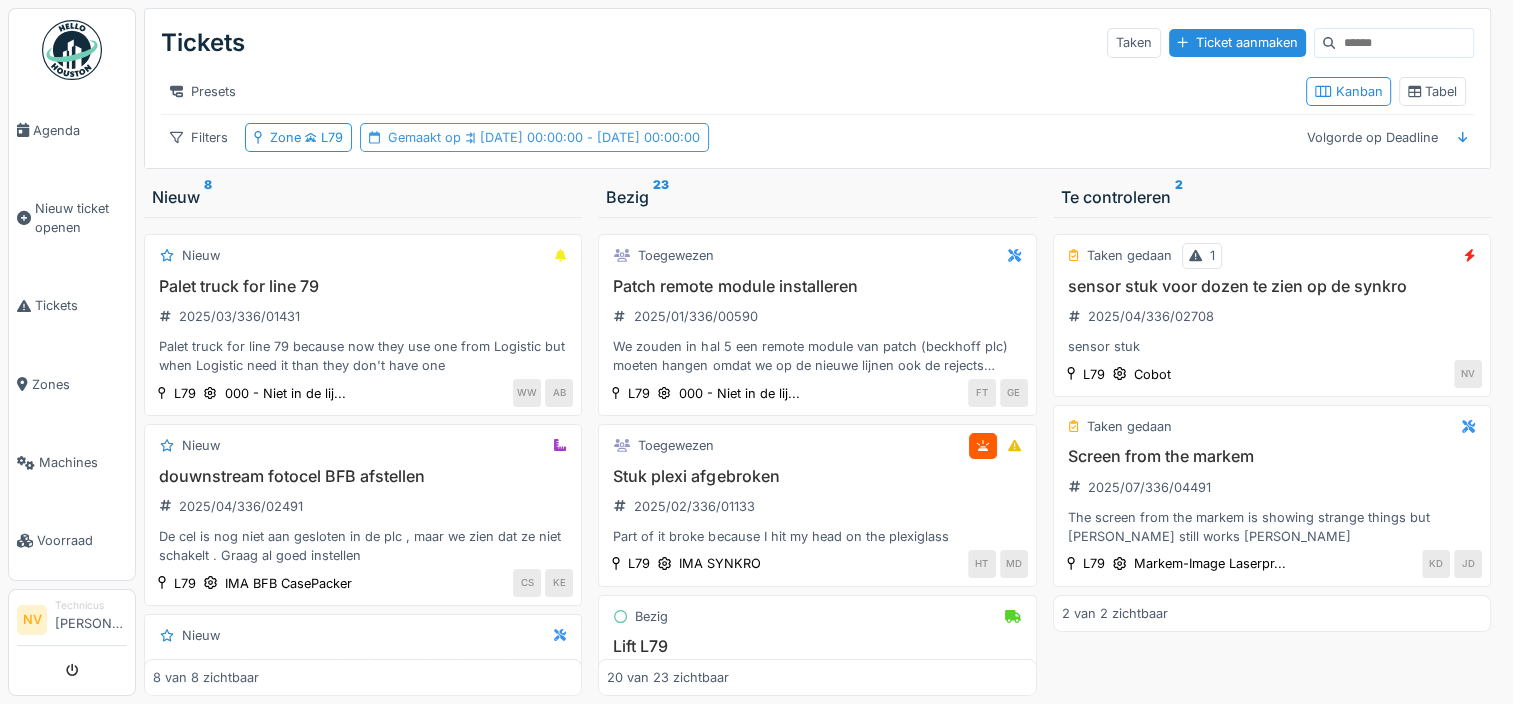 click on "2-7-2025 00:00:00 - 30-6-2025 00:00:00" at bounding box center (580, 137) 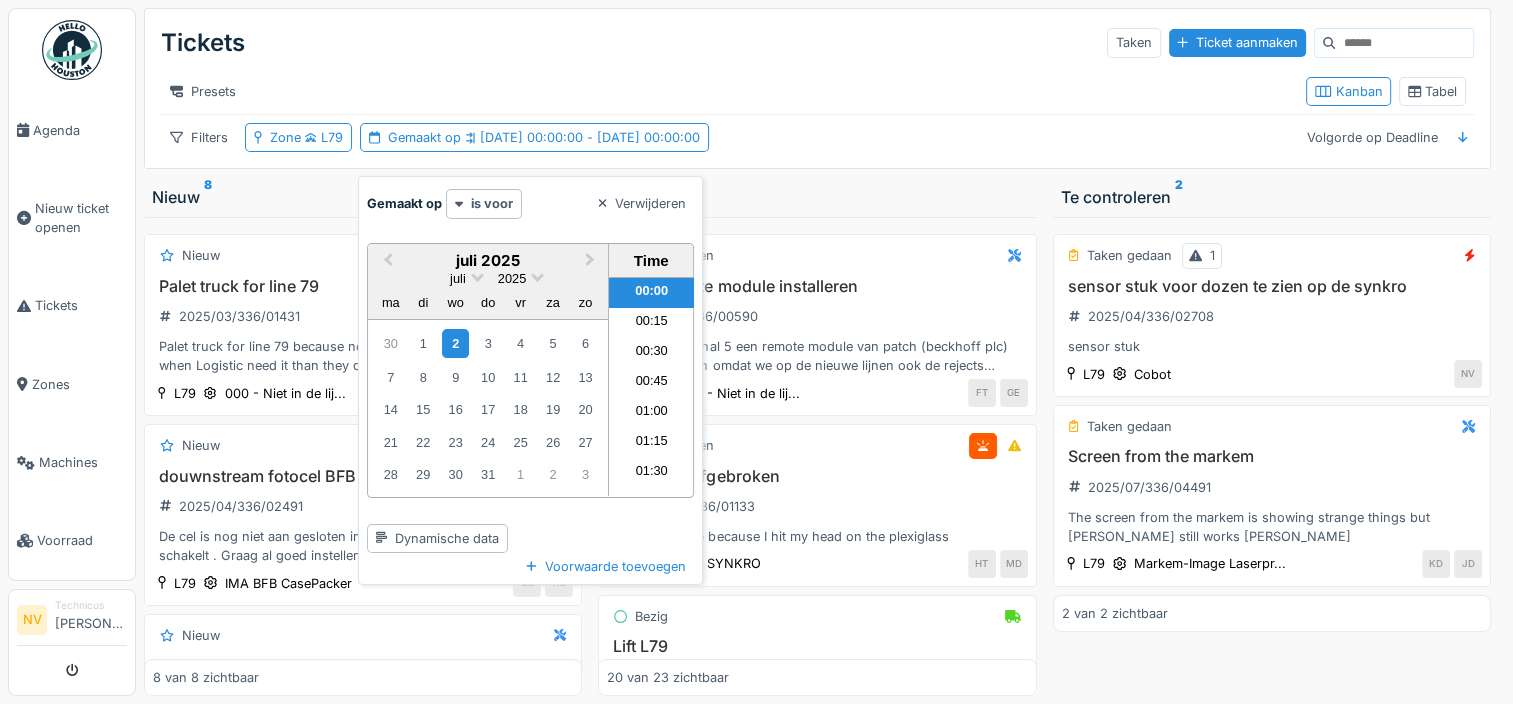 click on "2" at bounding box center (455, 343) 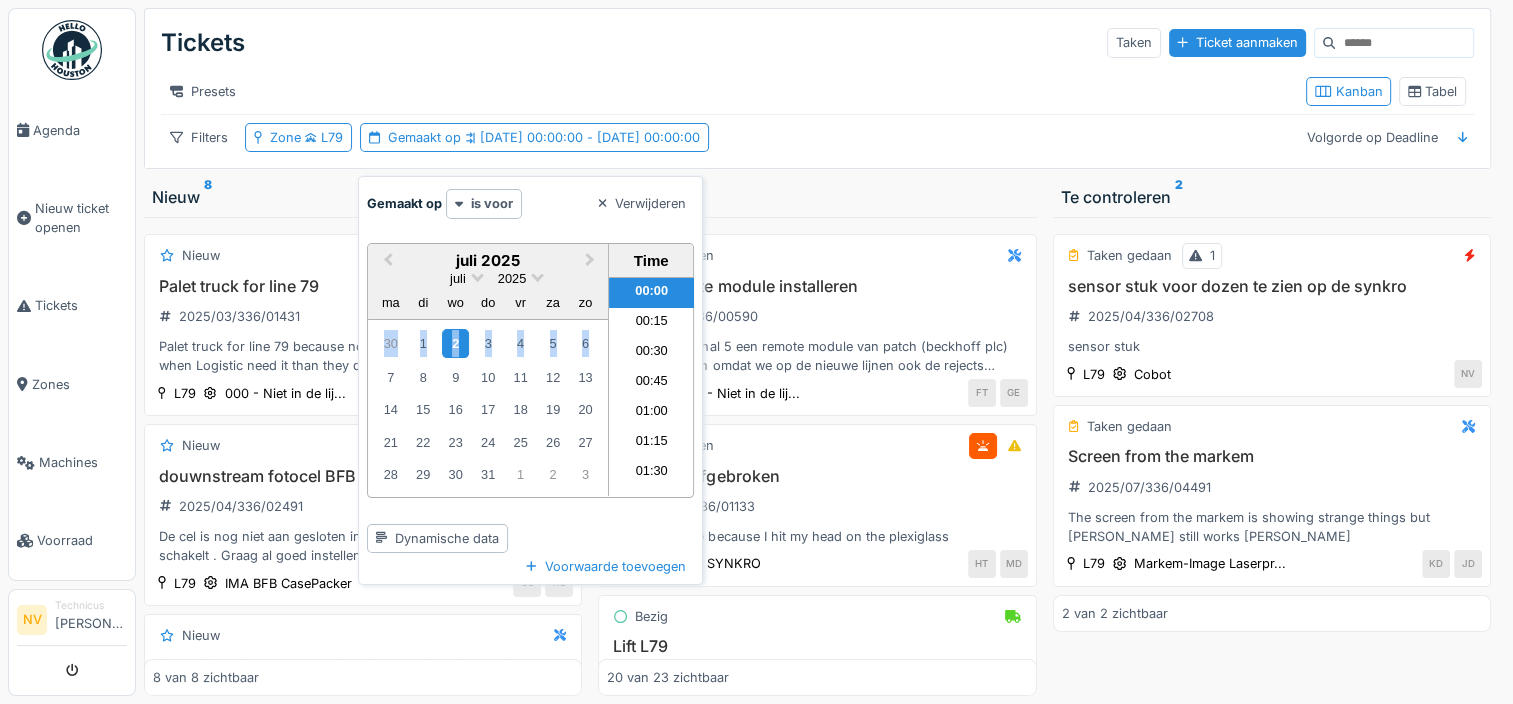 click on "2" at bounding box center [455, 343] 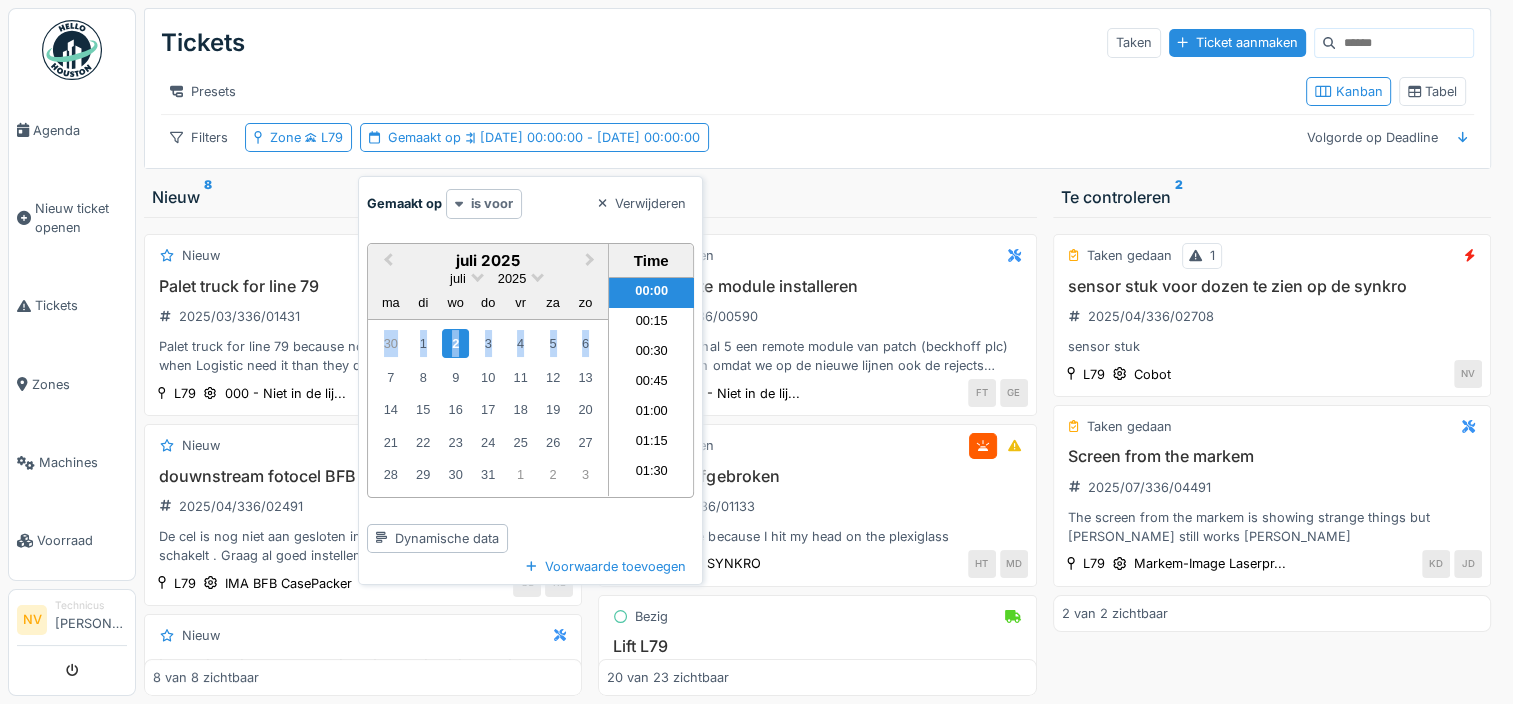drag, startPoint x: 449, startPoint y: 336, endPoint x: 479, endPoint y: 210, distance: 129.5222 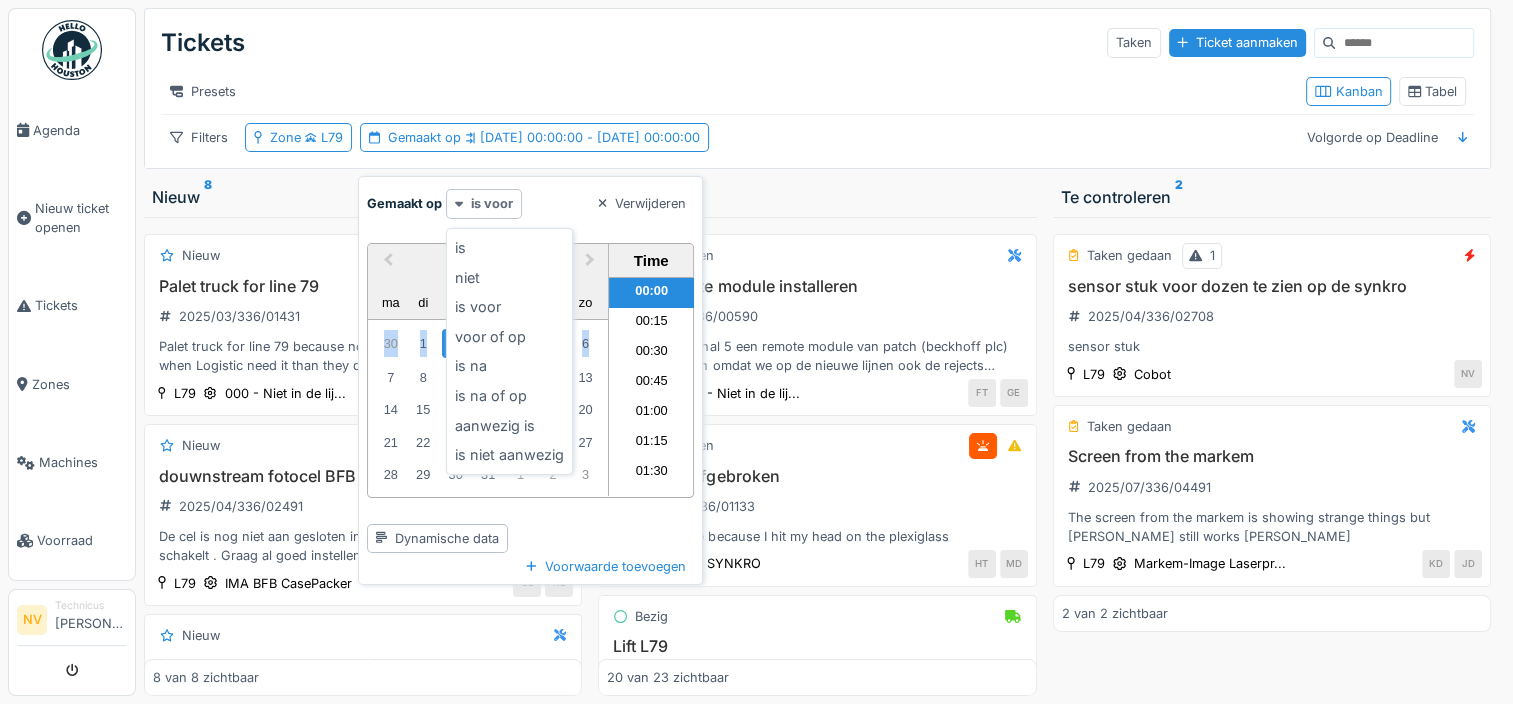 click on "is voor" at bounding box center (484, 203) 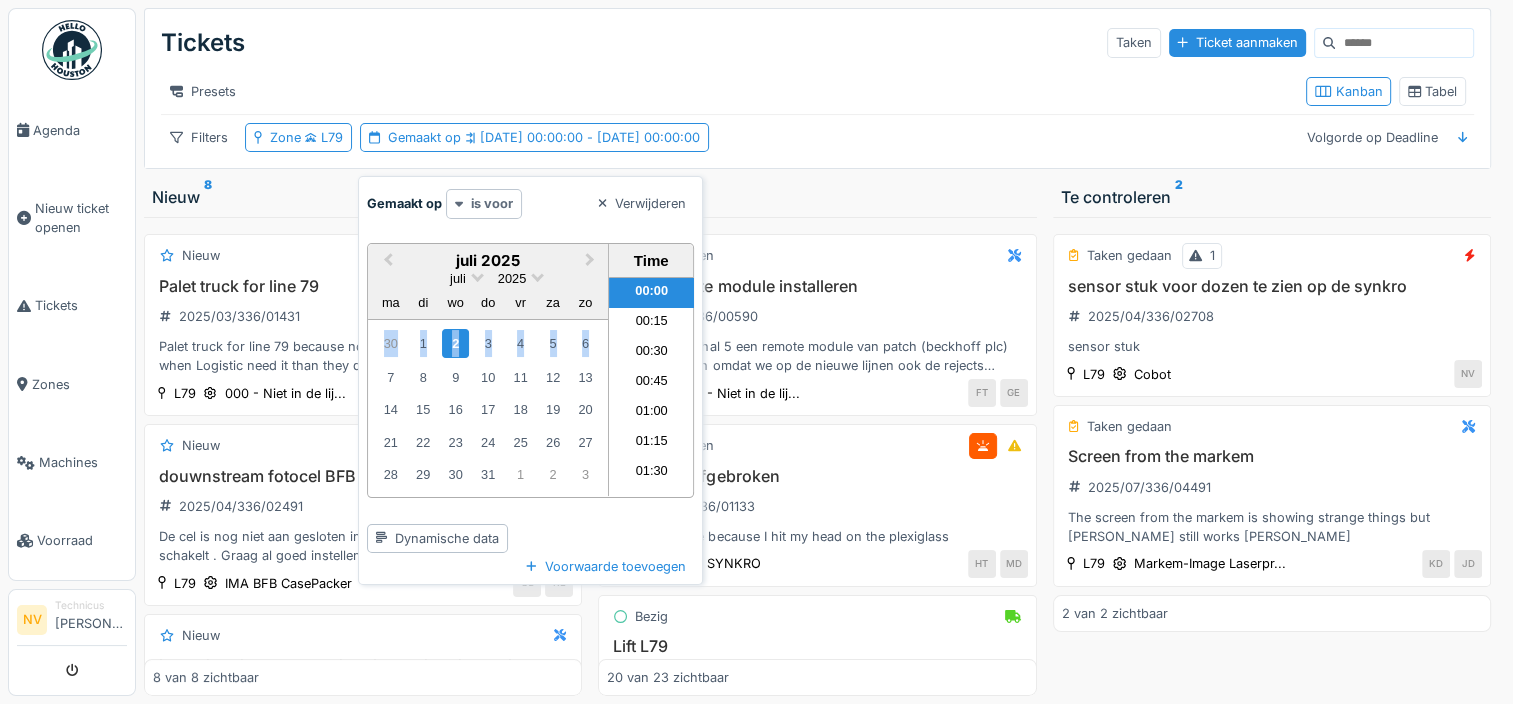 click on "is voor" at bounding box center (484, 203) 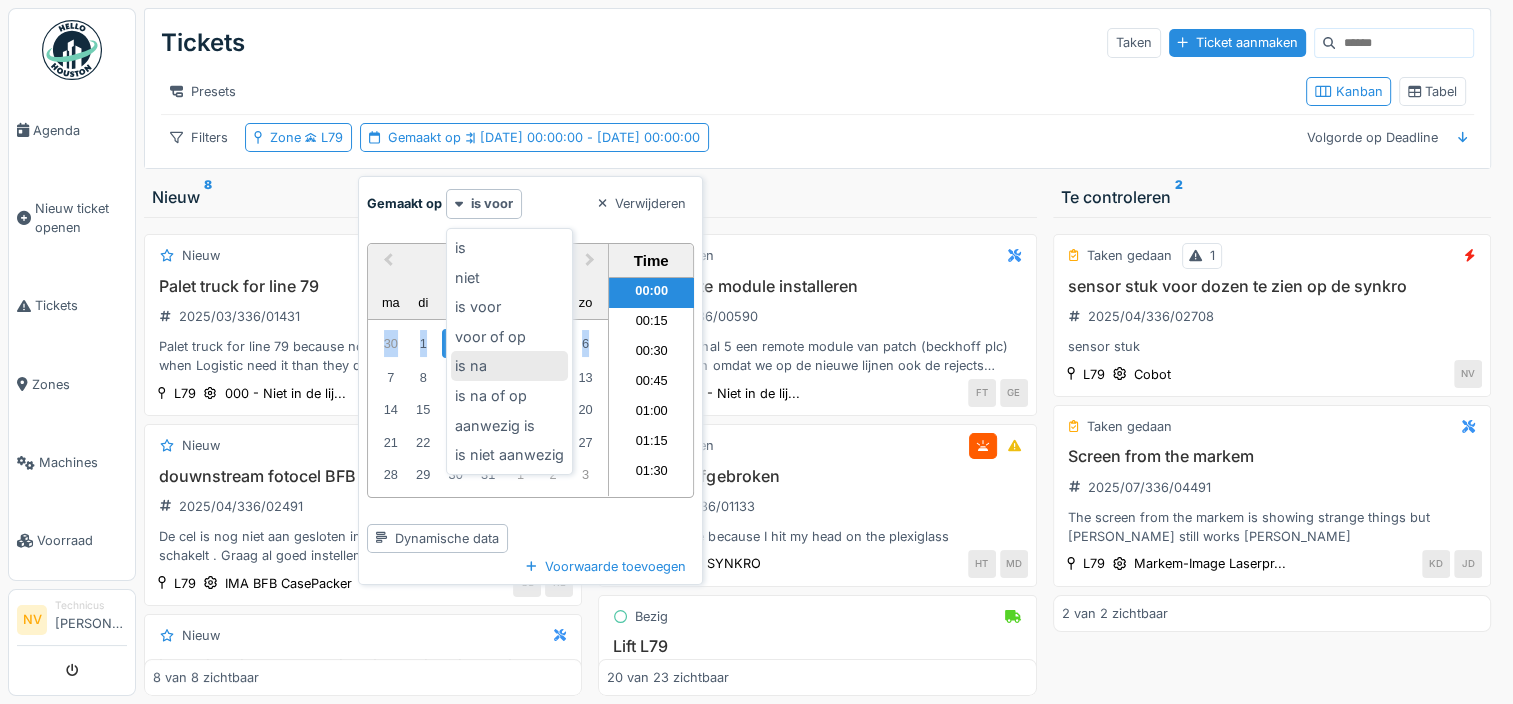 click on "is na" at bounding box center [509, 366] 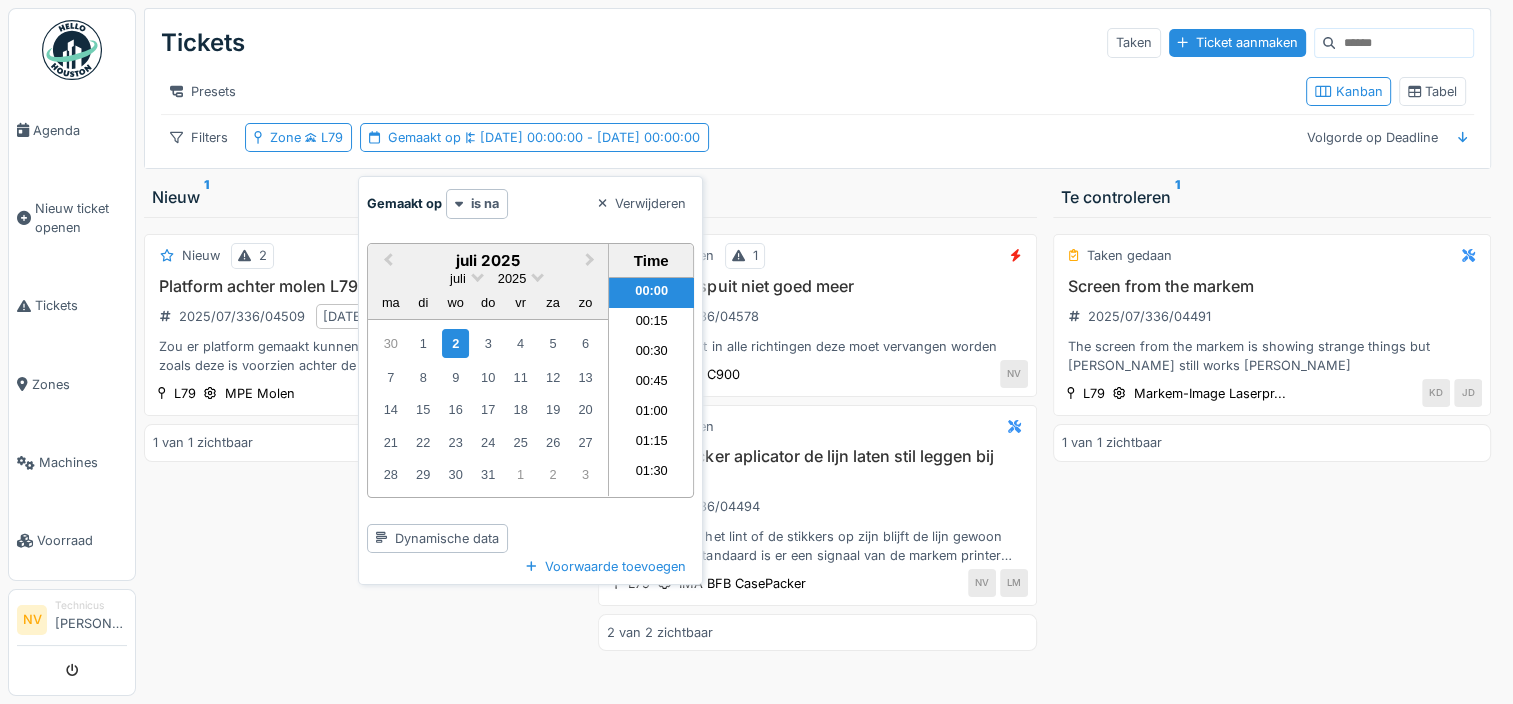 click on "Gemaakt op is na Verwijderen" at bounding box center [530, 203] 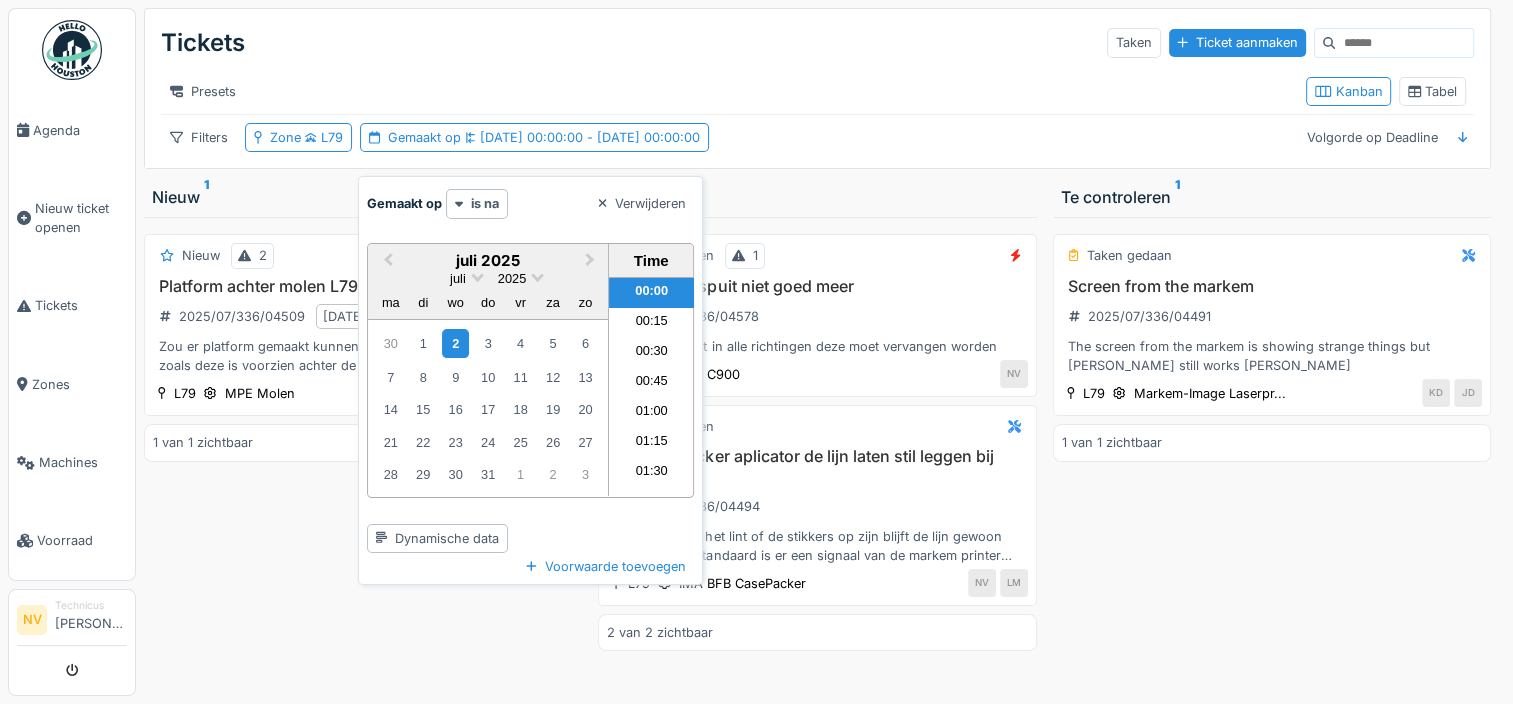 click on "2" at bounding box center [455, 343] 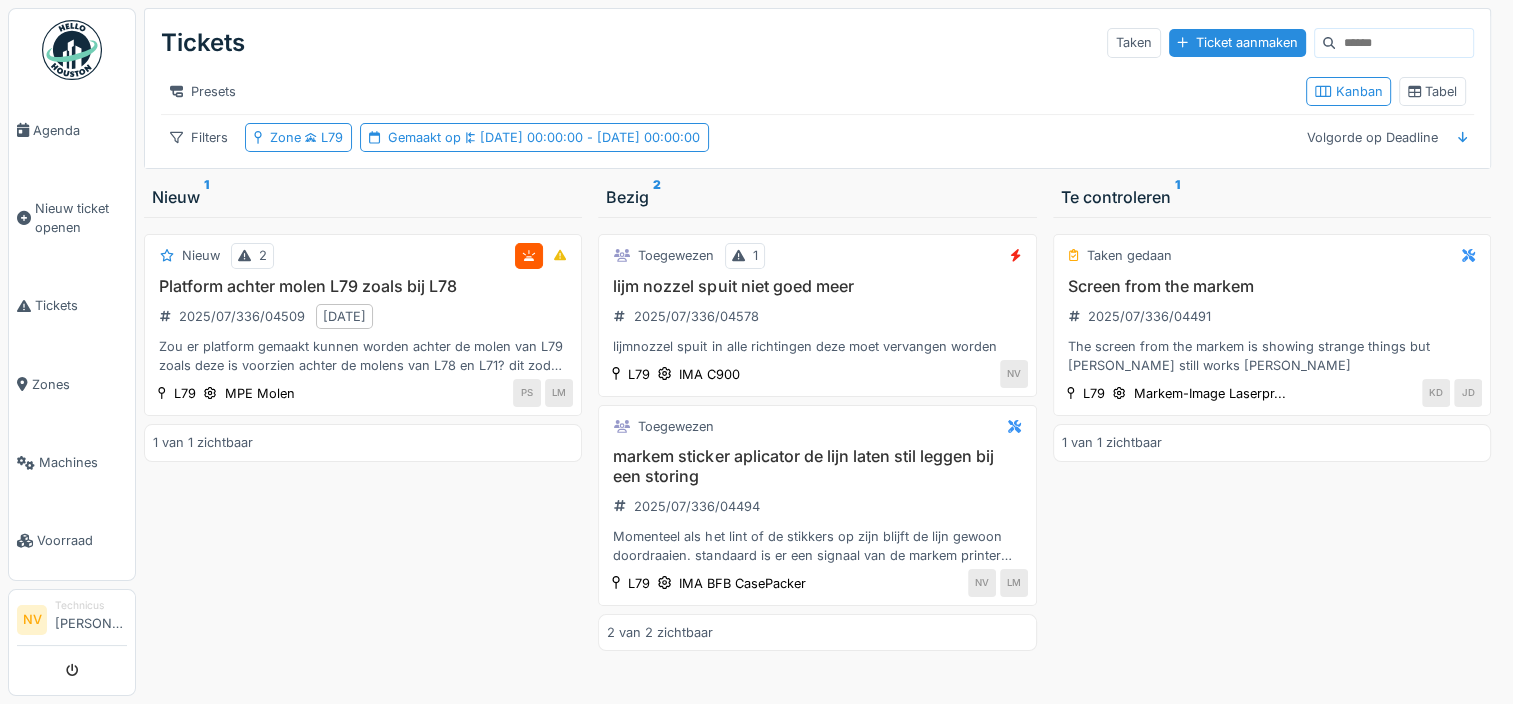 click on "Bezig 2" at bounding box center [817, 197] 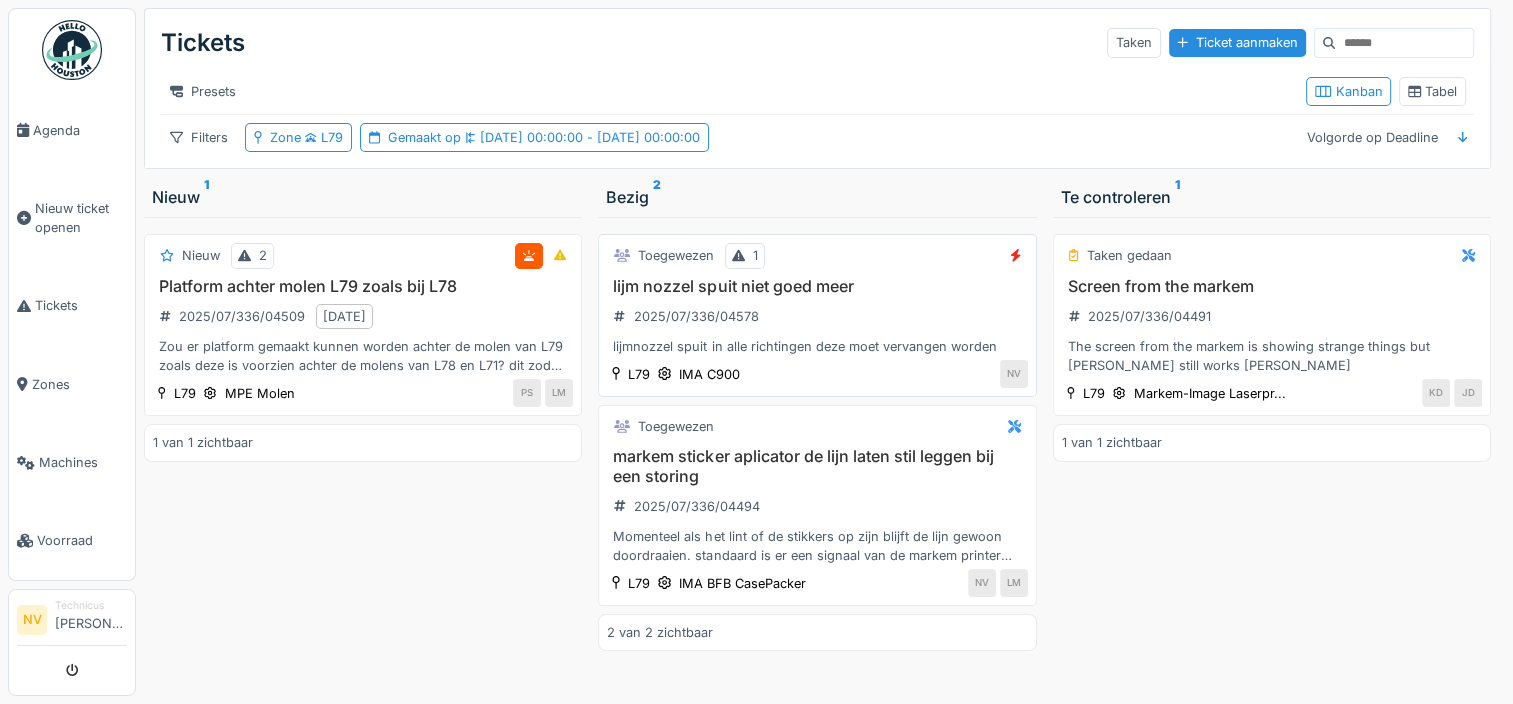 click on "lijm nozzel spuit niet goed meer  2025/07/336/04578 lijmnozzel spuit in alle richtingen deze moet vervangen worden" at bounding box center (817, 317) 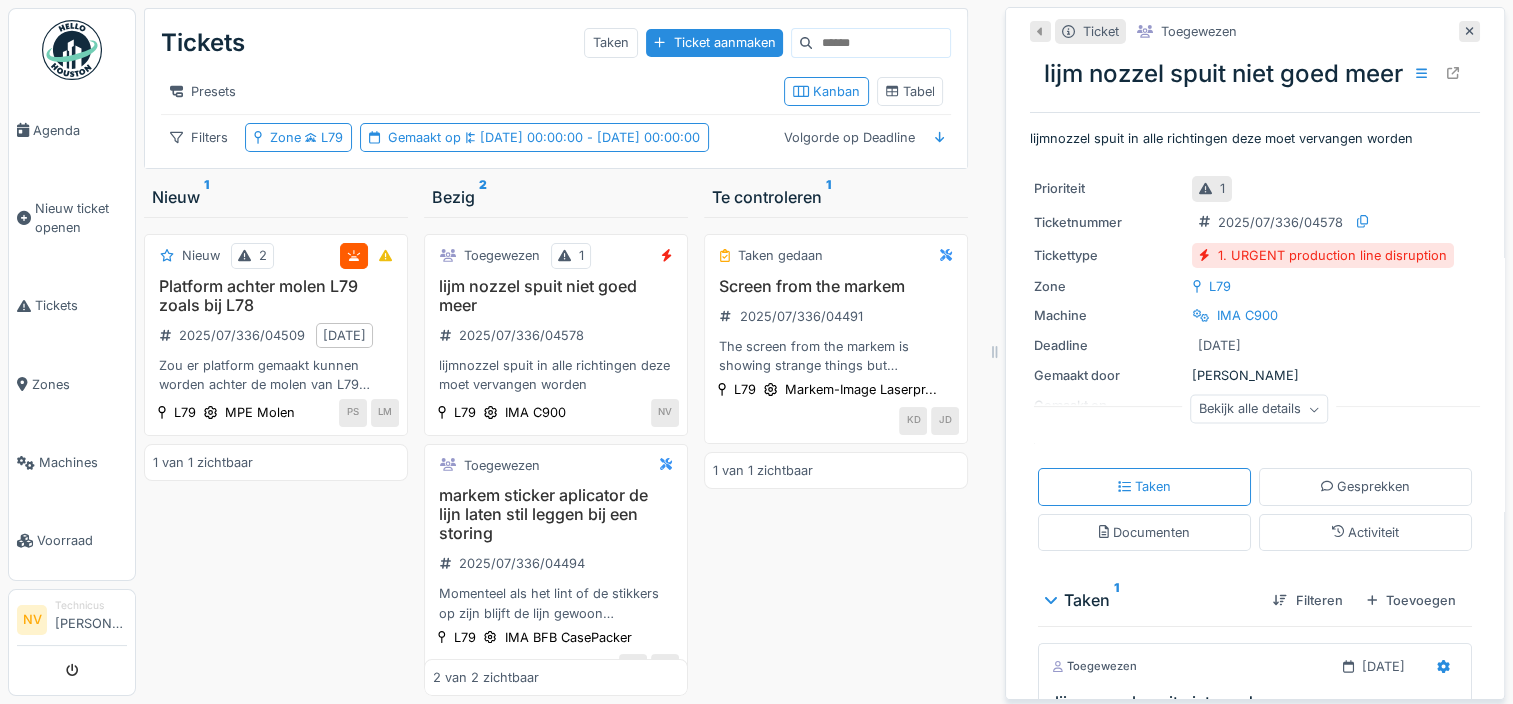 scroll, scrollTop: 0, scrollLeft: 0, axis: both 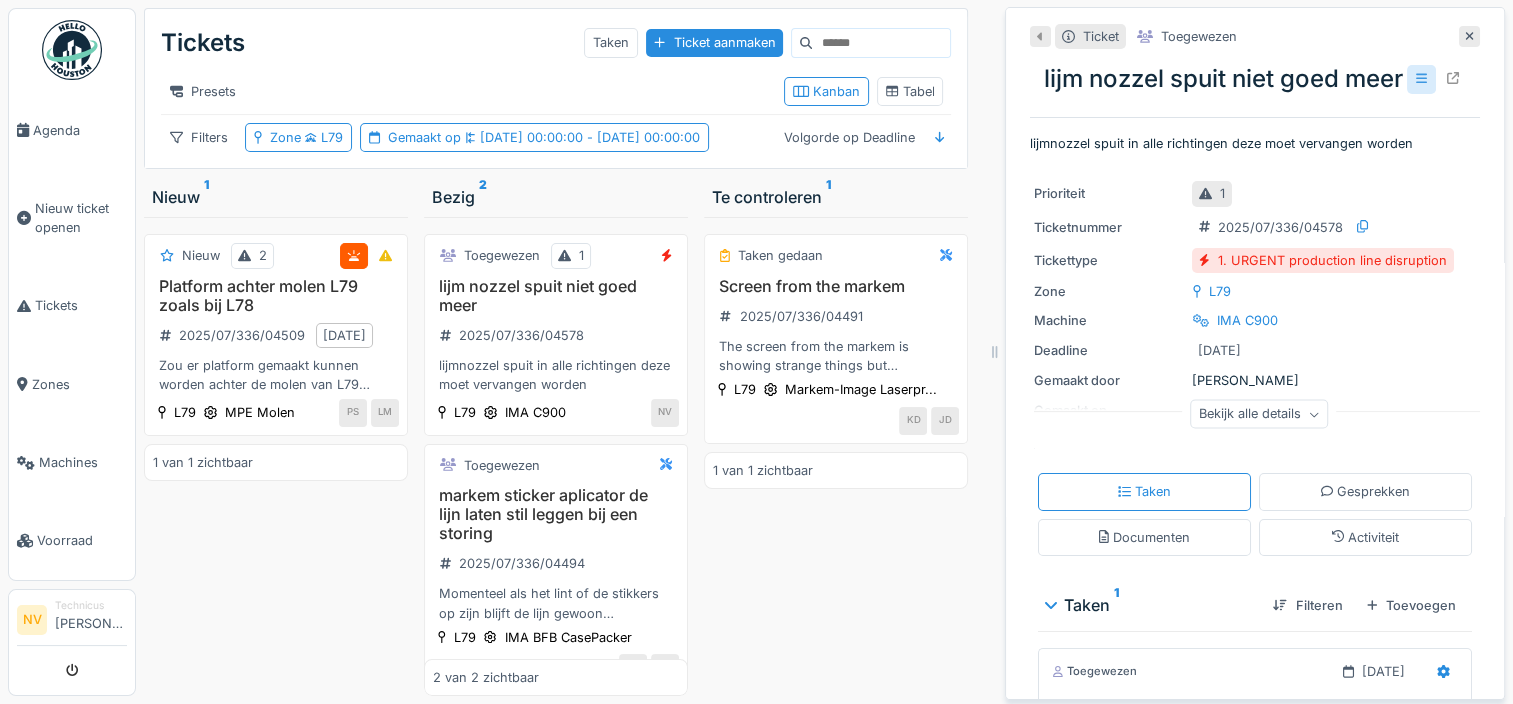 click 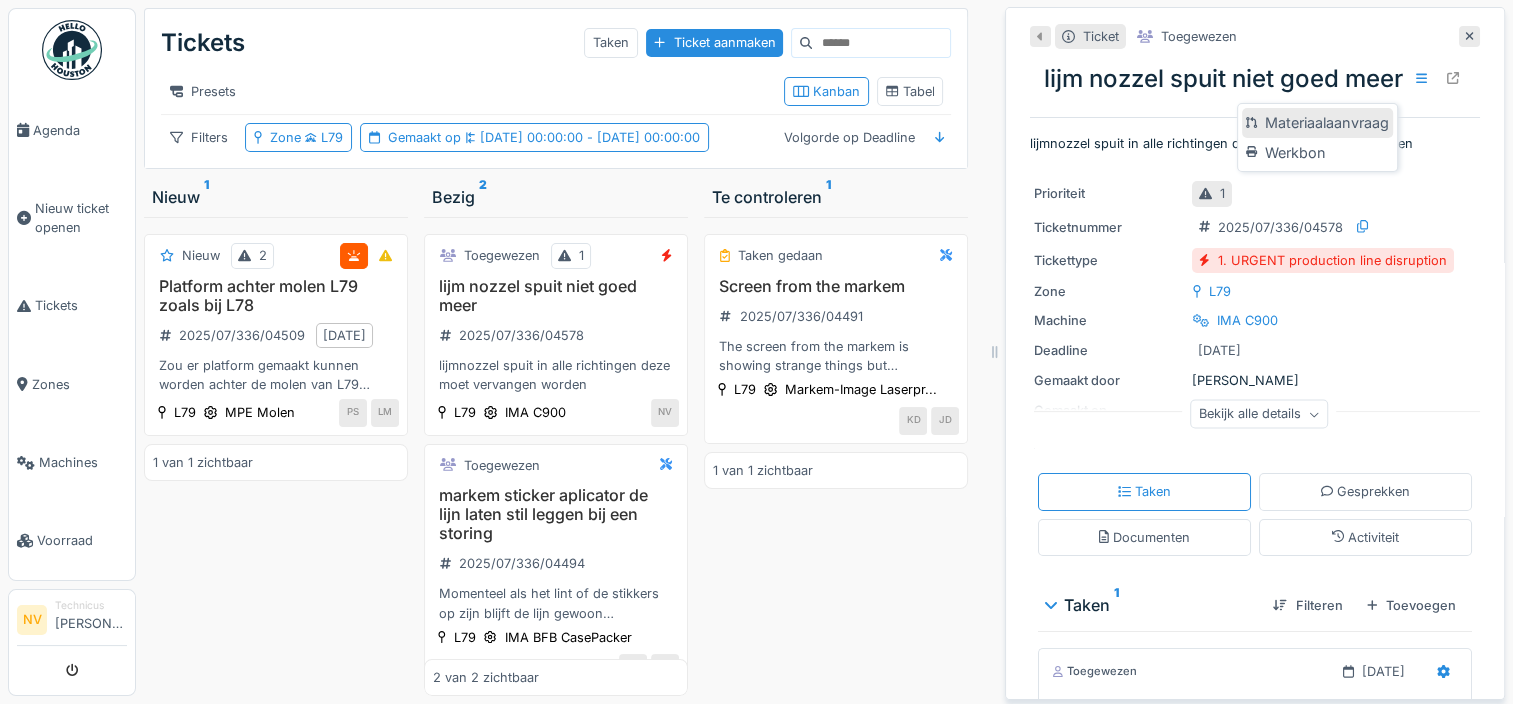 click on "Materiaalaanvraag" at bounding box center [1317, 123] 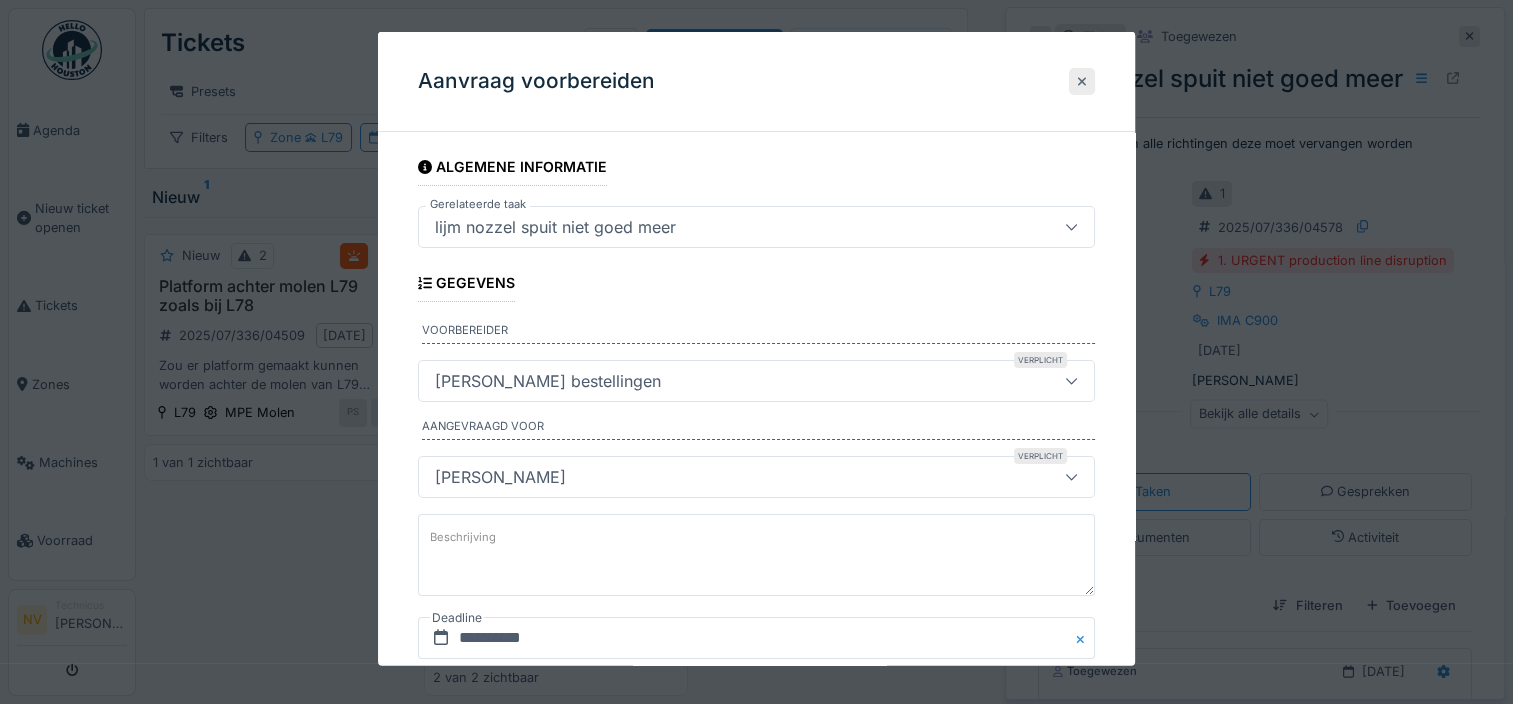 click at bounding box center [1082, 81] 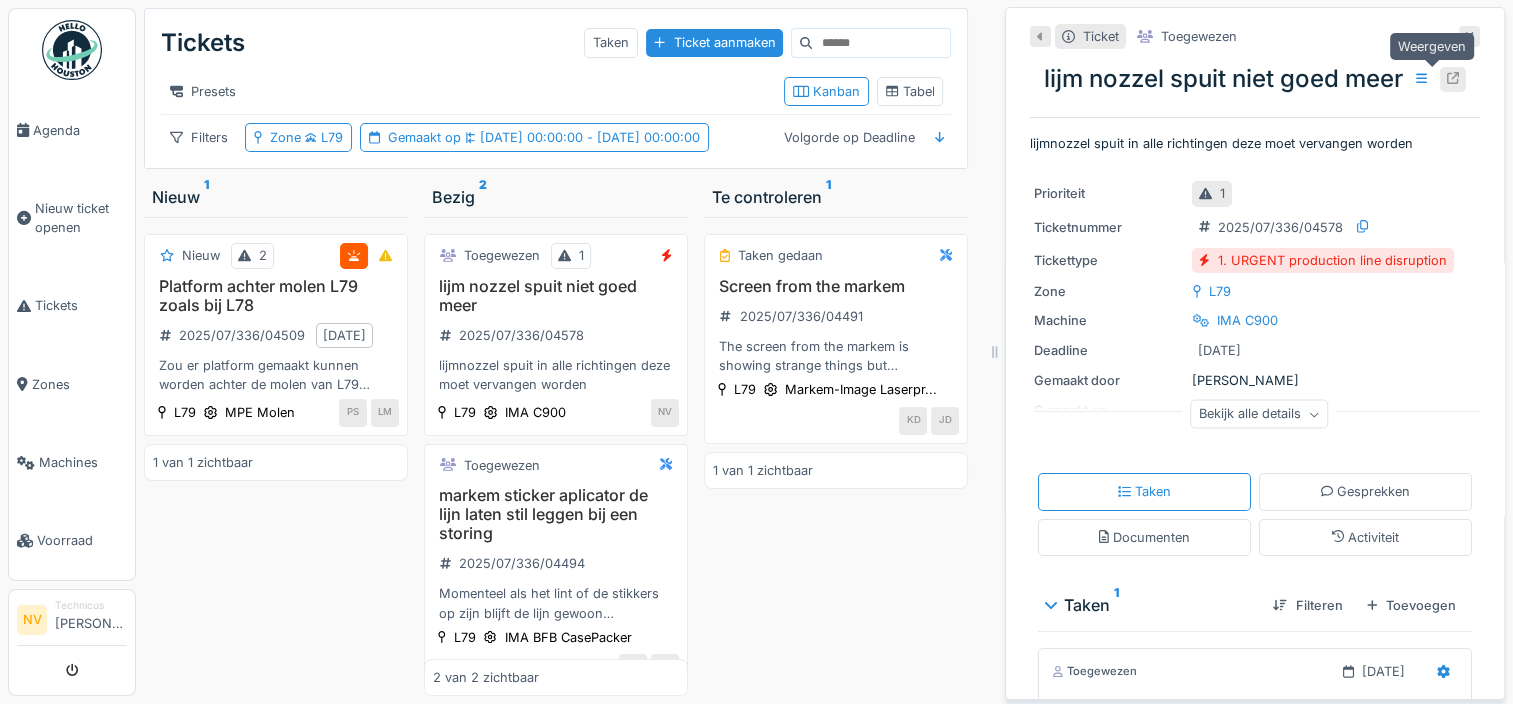 click 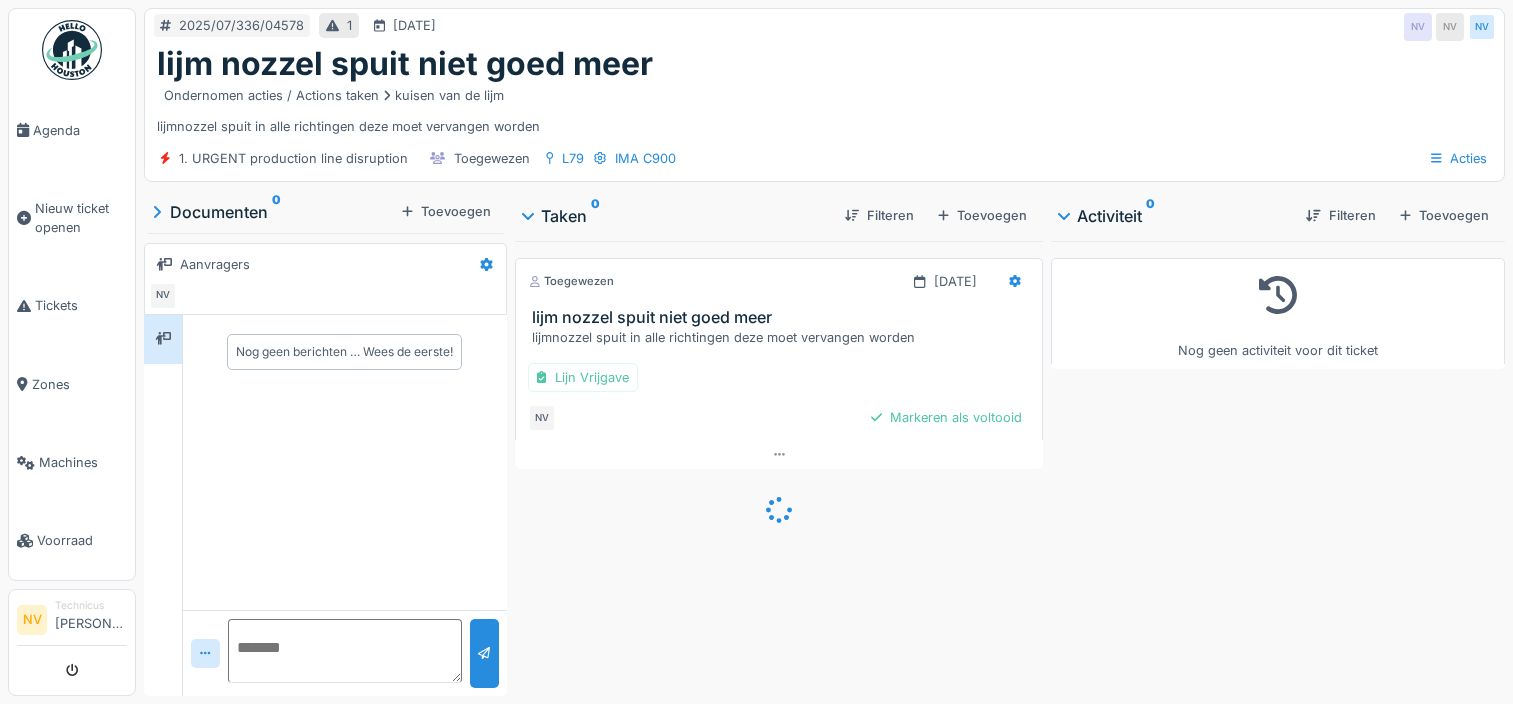 scroll, scrollTop: 0, scrollLeft: 0, axis: both 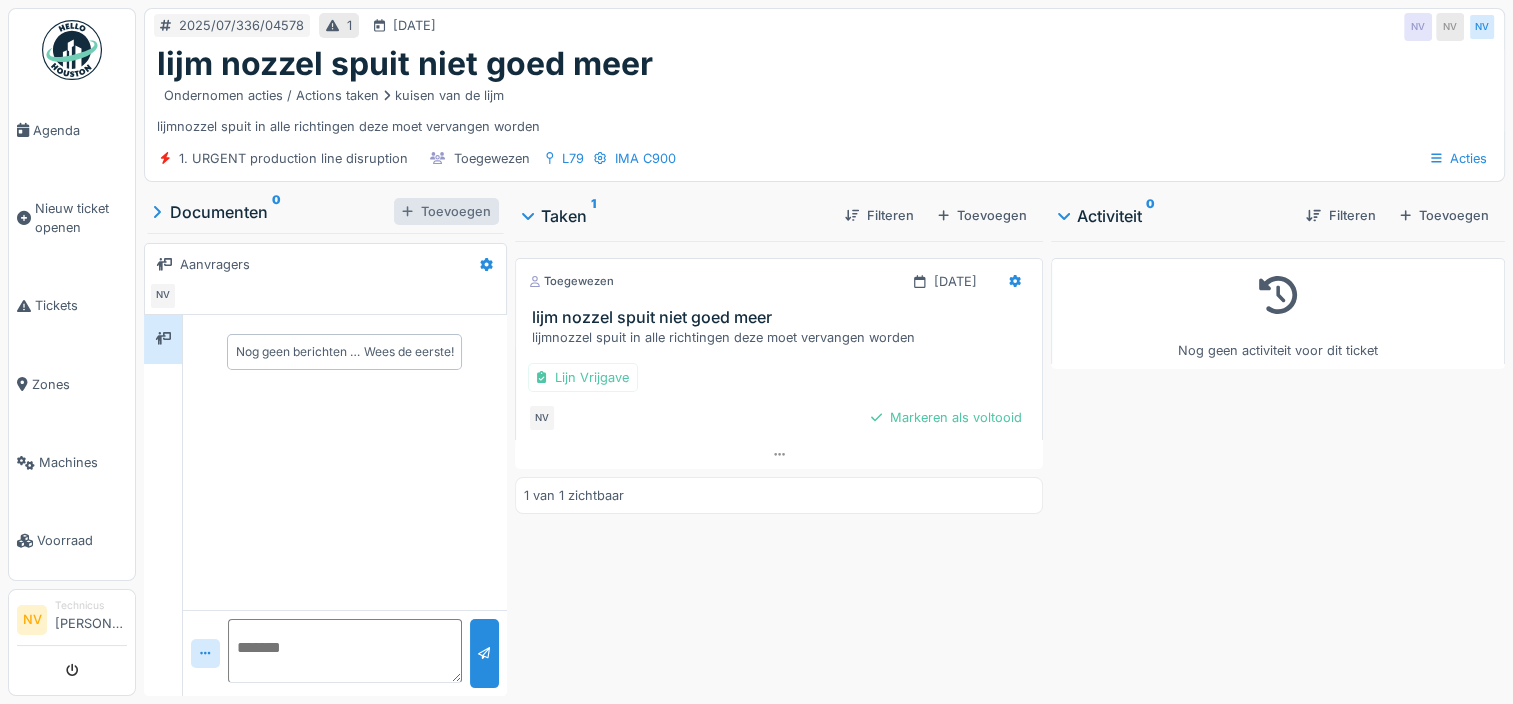 click at bounding box center (407, 211) 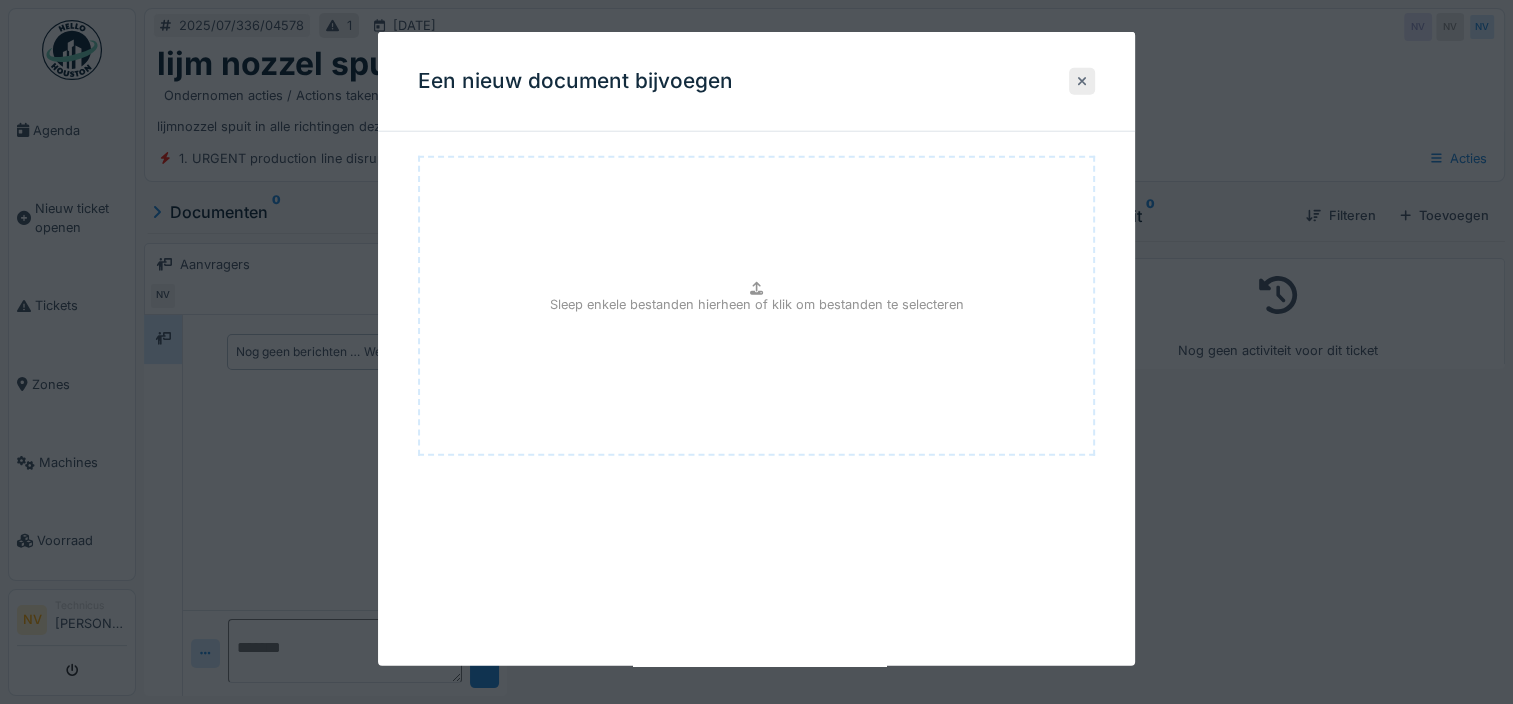 click at bounding box center (1082, 81) 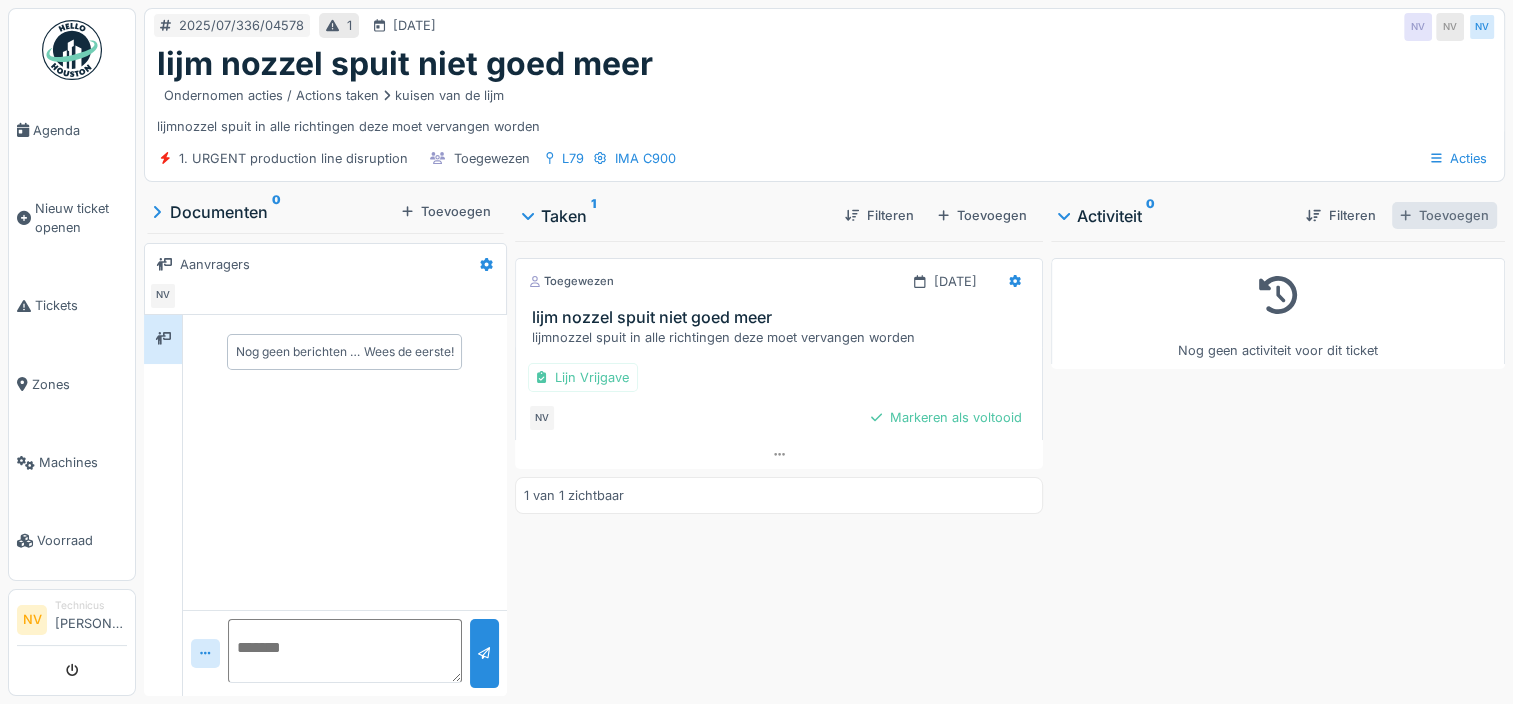 click on "Toevoegen" at bounding box center [1444, 215] 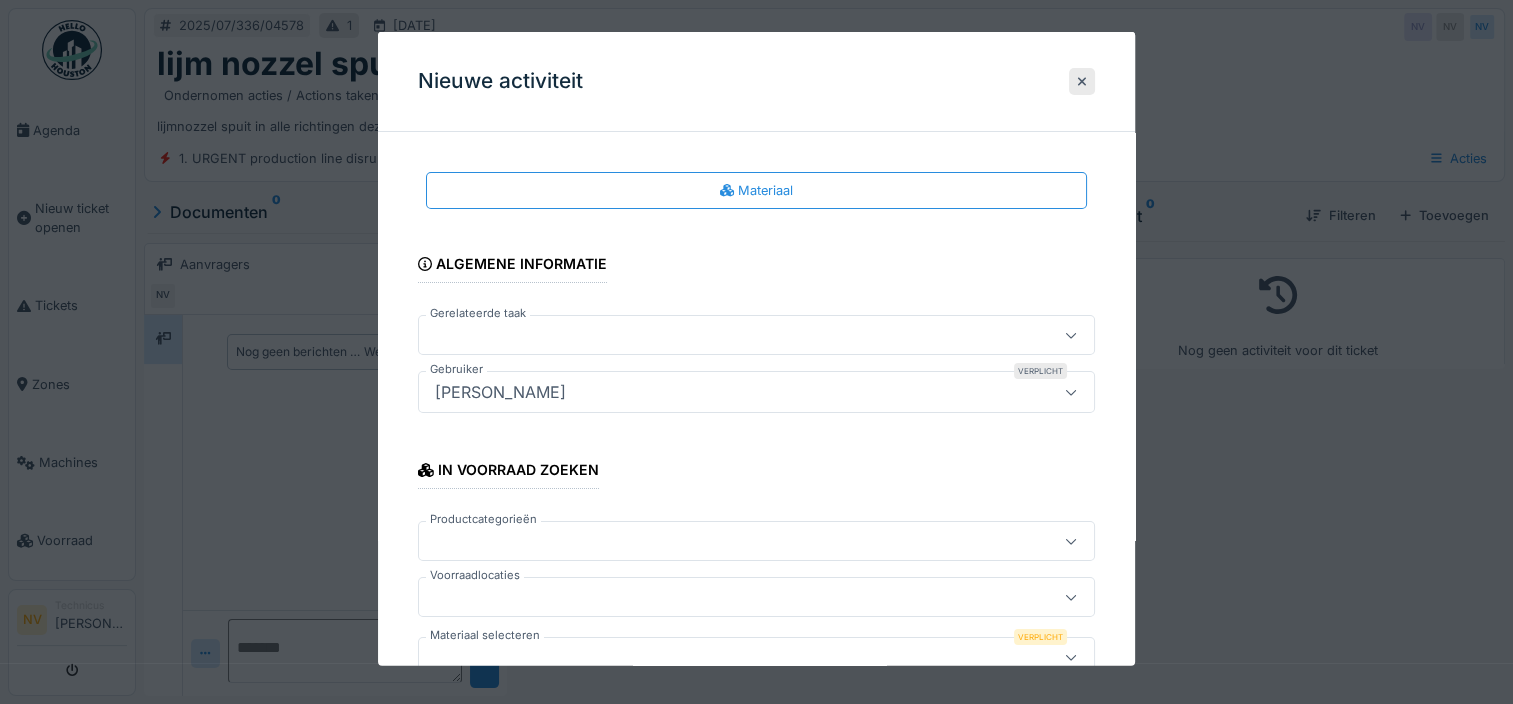 click at bounding box center (722, 541) 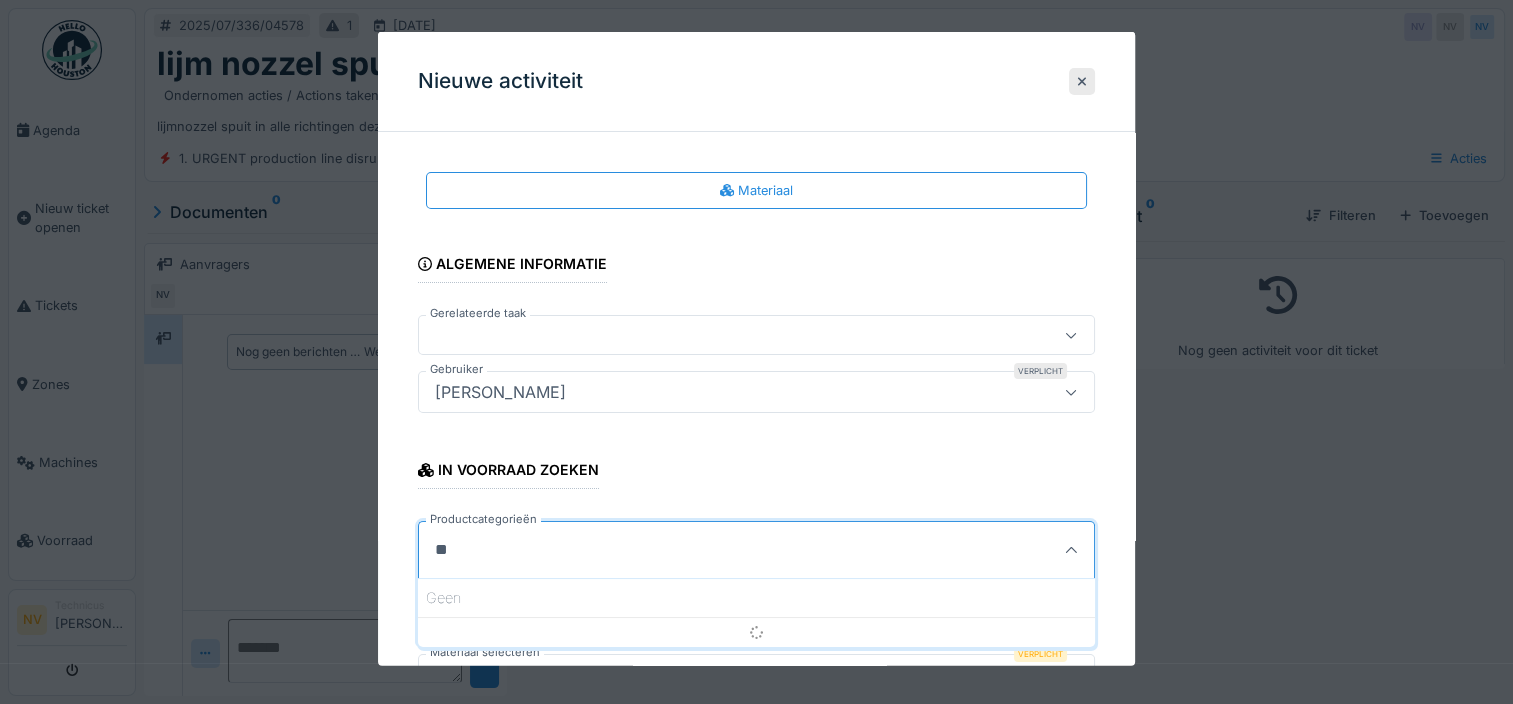type on "*" 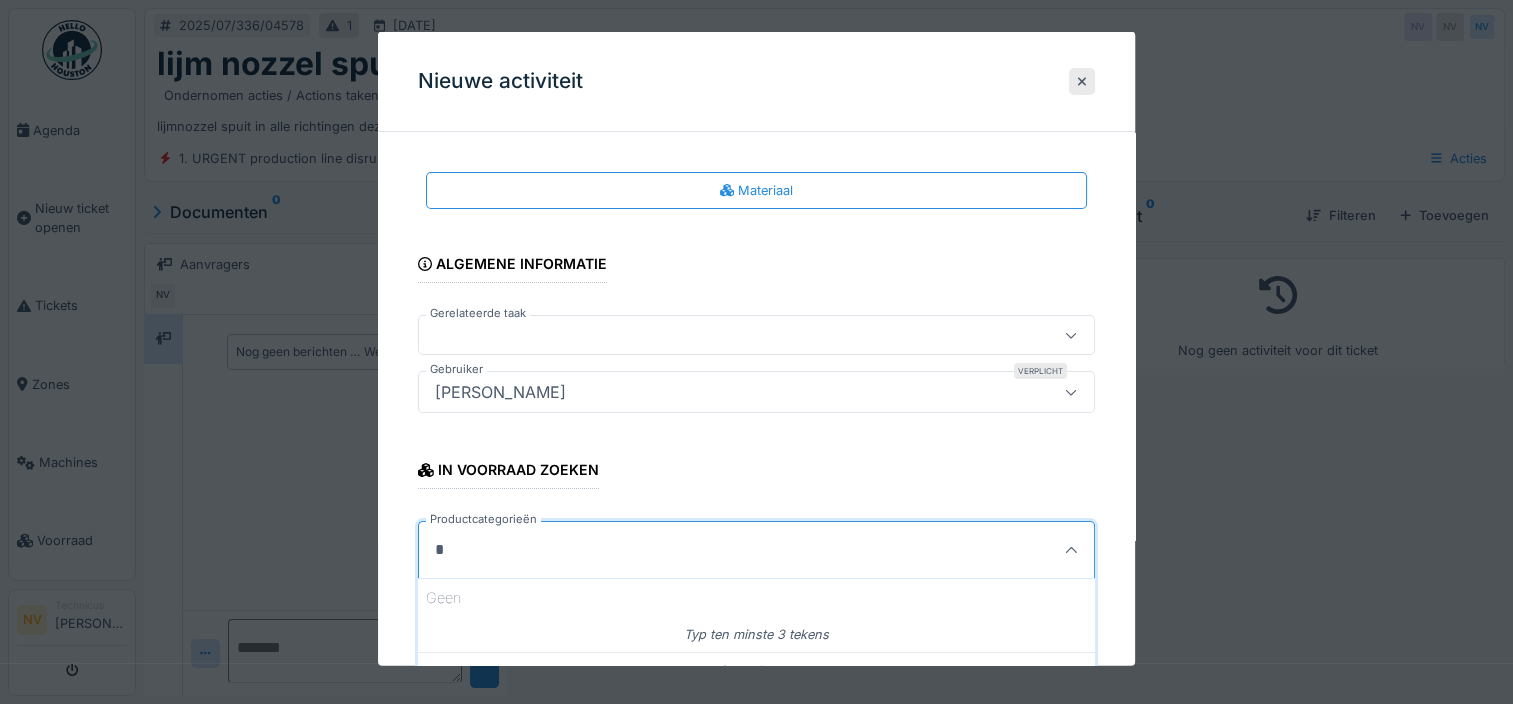 type 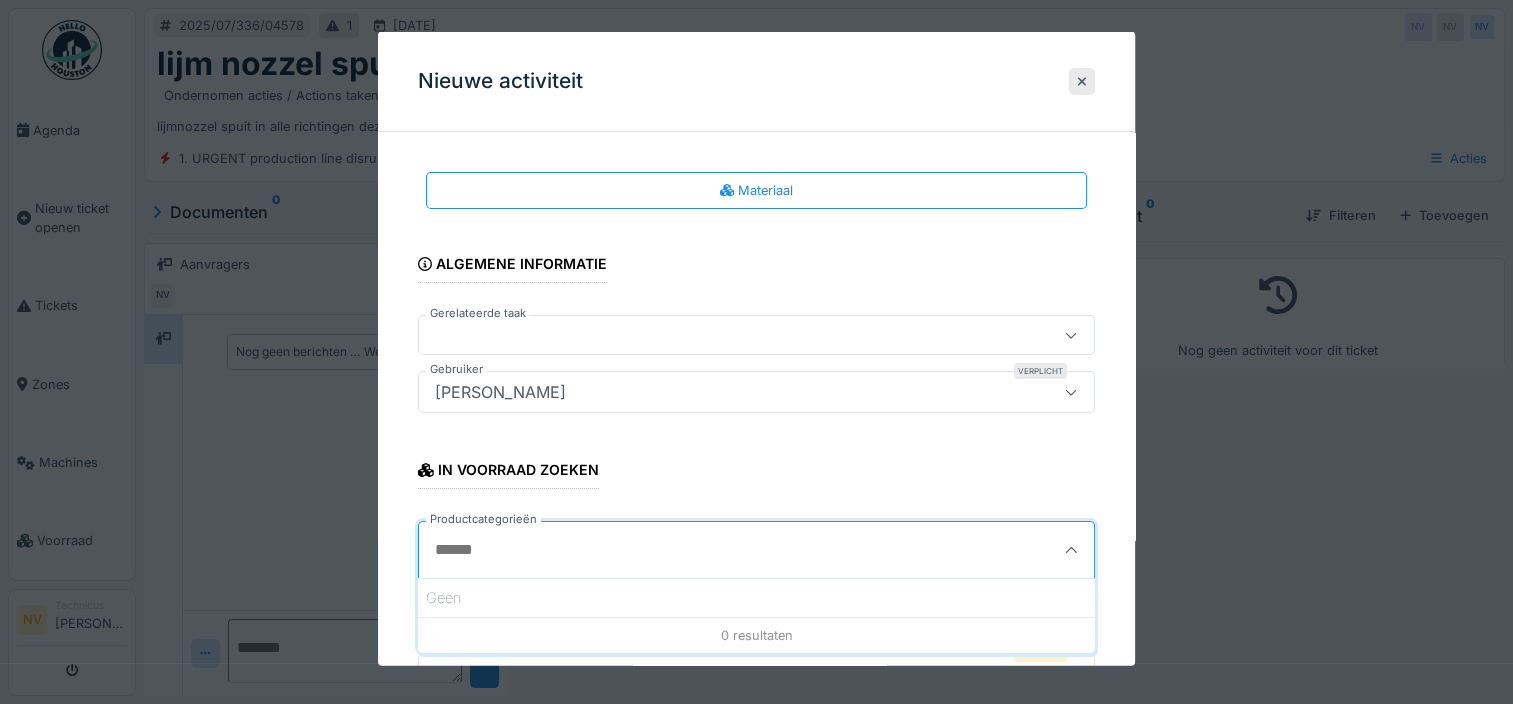 click on "In voorraad zoeken Productcategorieën Geen 0 resultaten Voorraadlocaties Materiaal selecteren Verplicht" at bounding box center [756, 568] 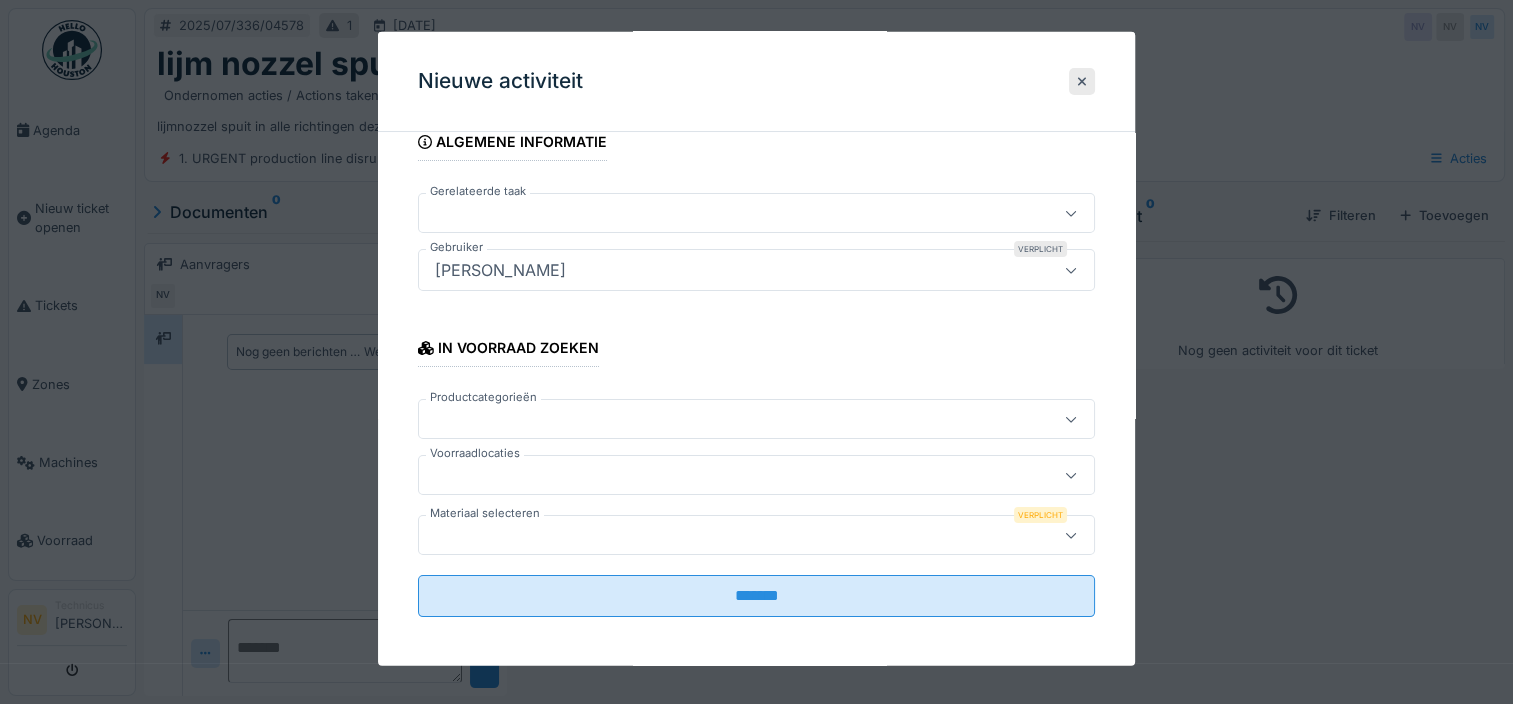 scroll, scrollTop: 128, scrollLeft: 0, axis: vertical 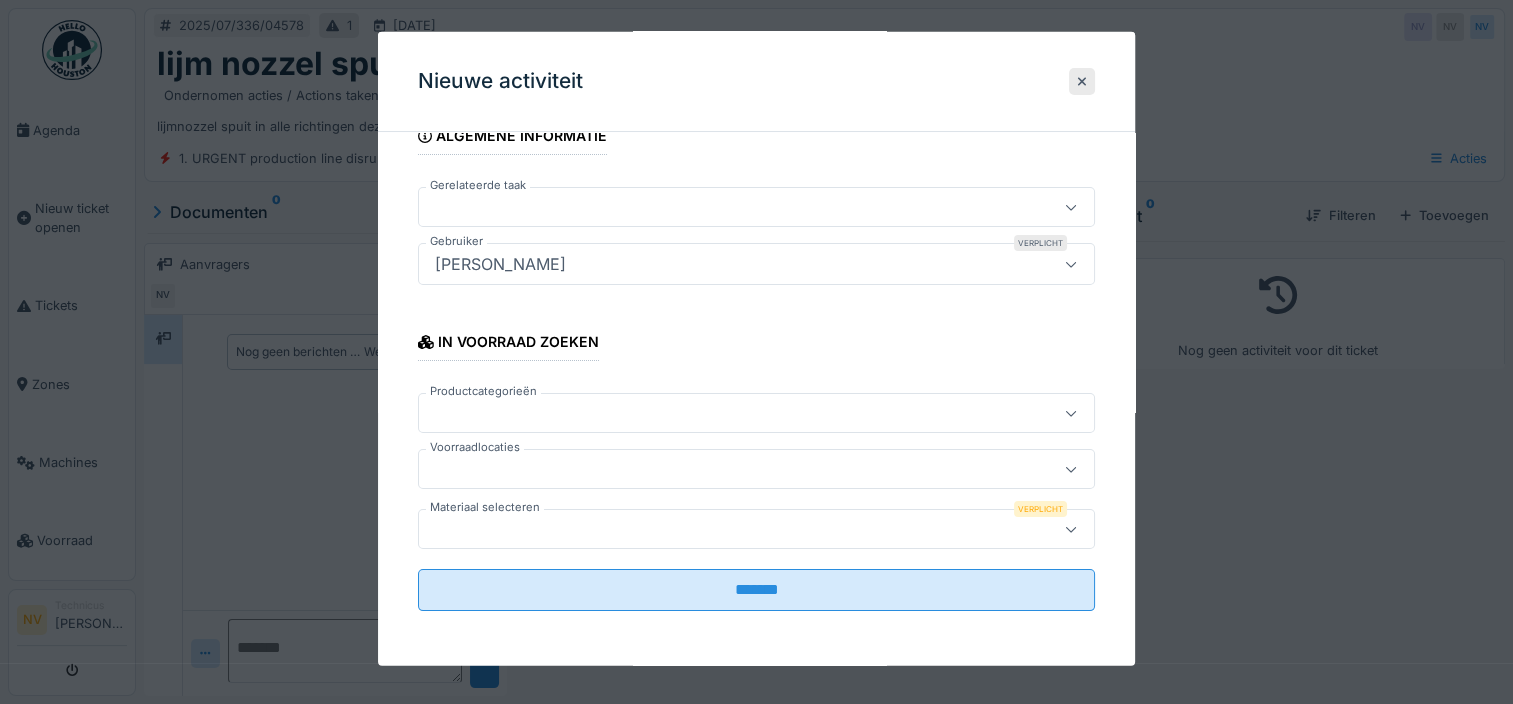 click at bounding box center (722, 529) 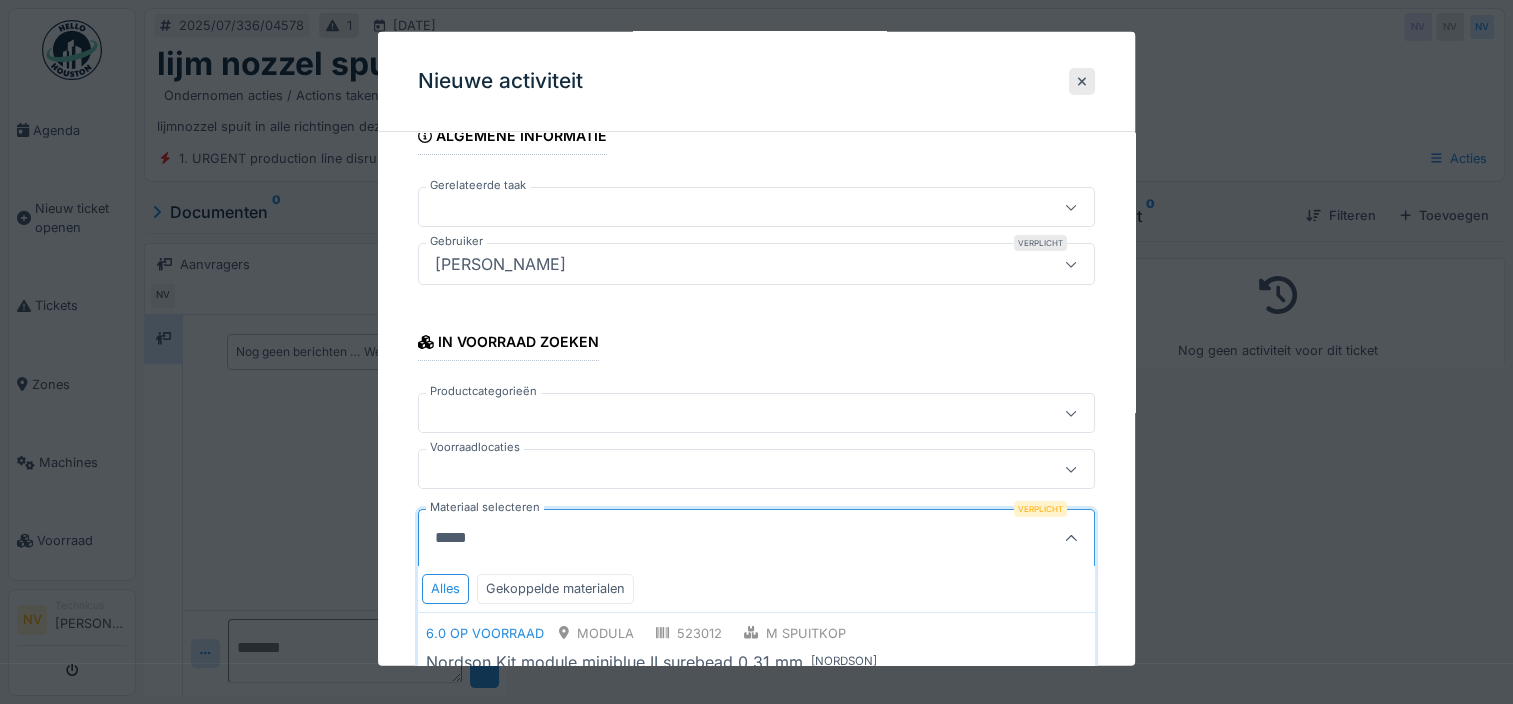 scroll, scrollTop: 196, scrollLeft: 0, axis: vertical 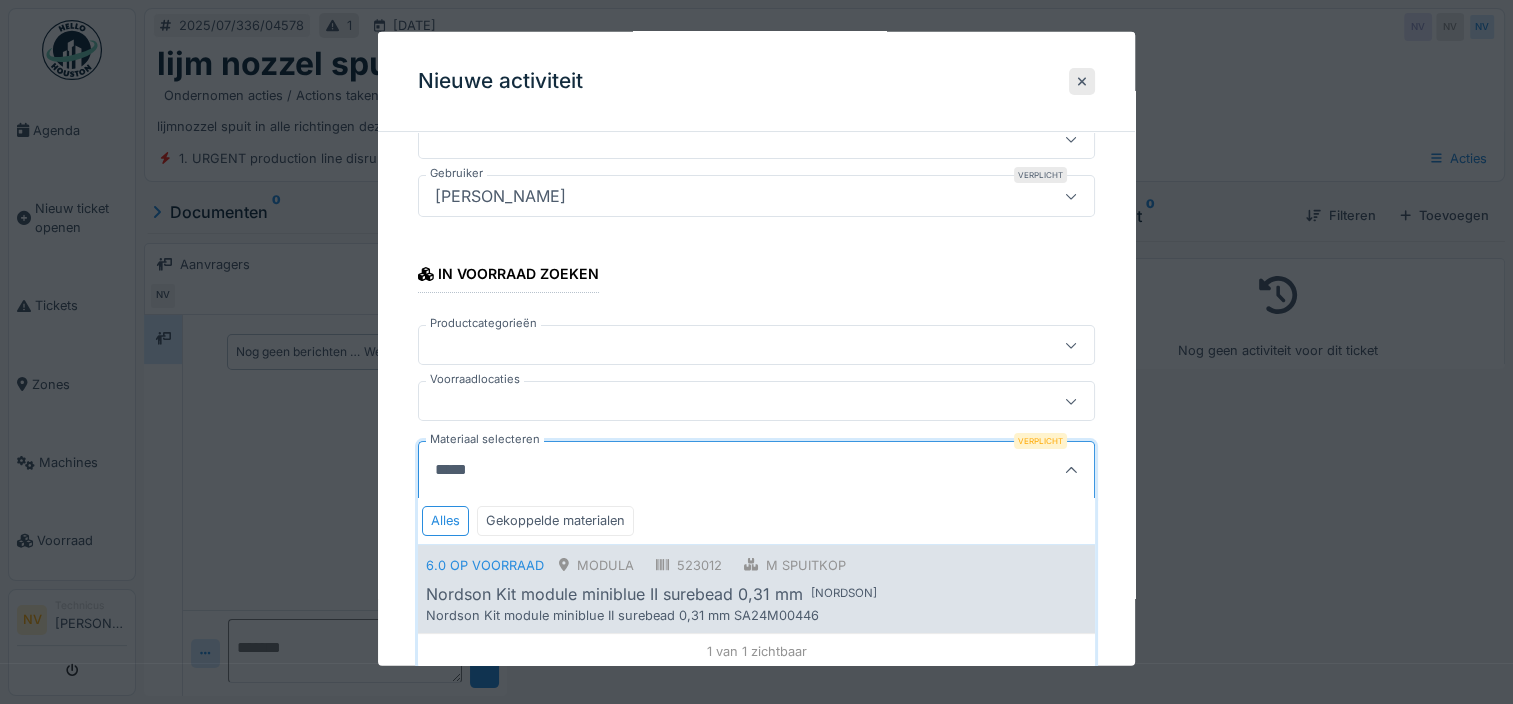 type on "*****" 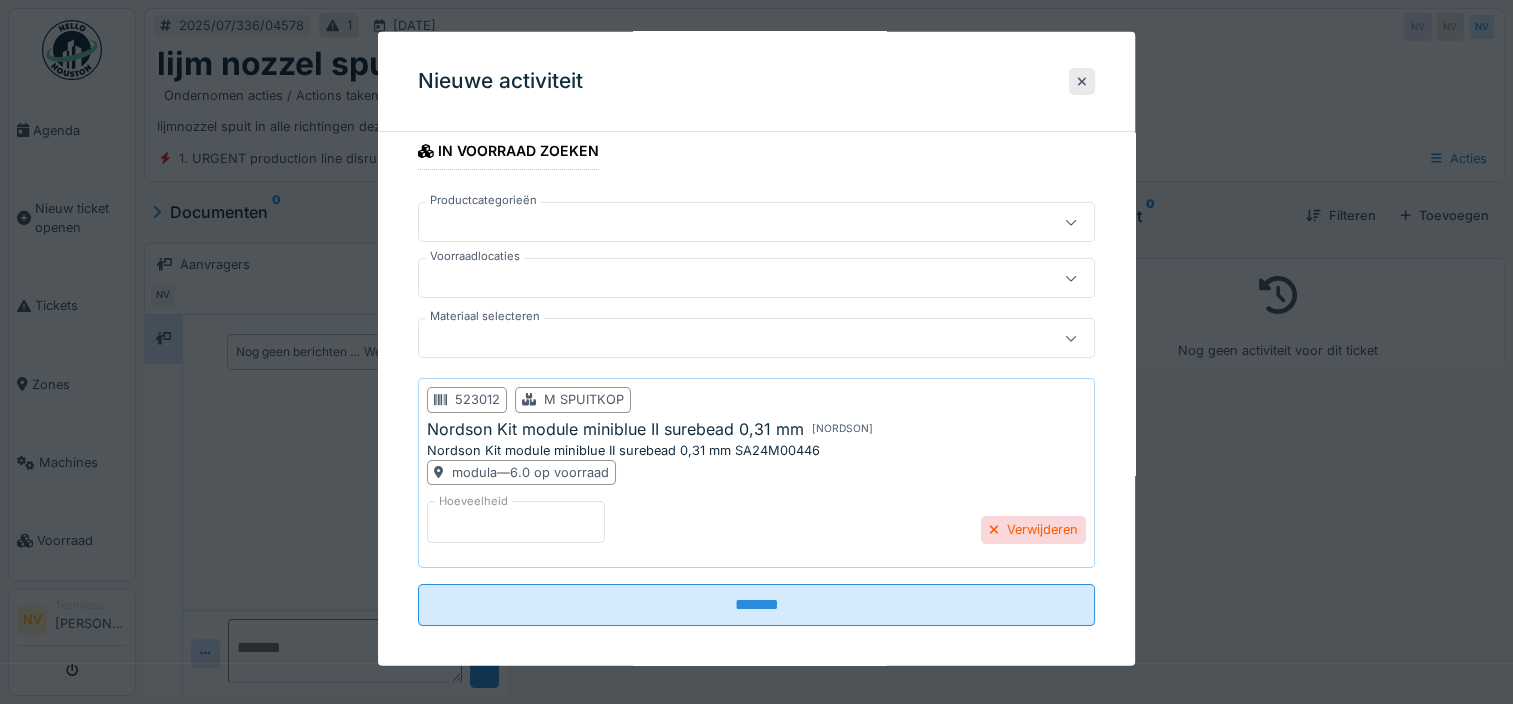 scroll, scrollTop: 332, scrollLeft: 0, axis: vertical 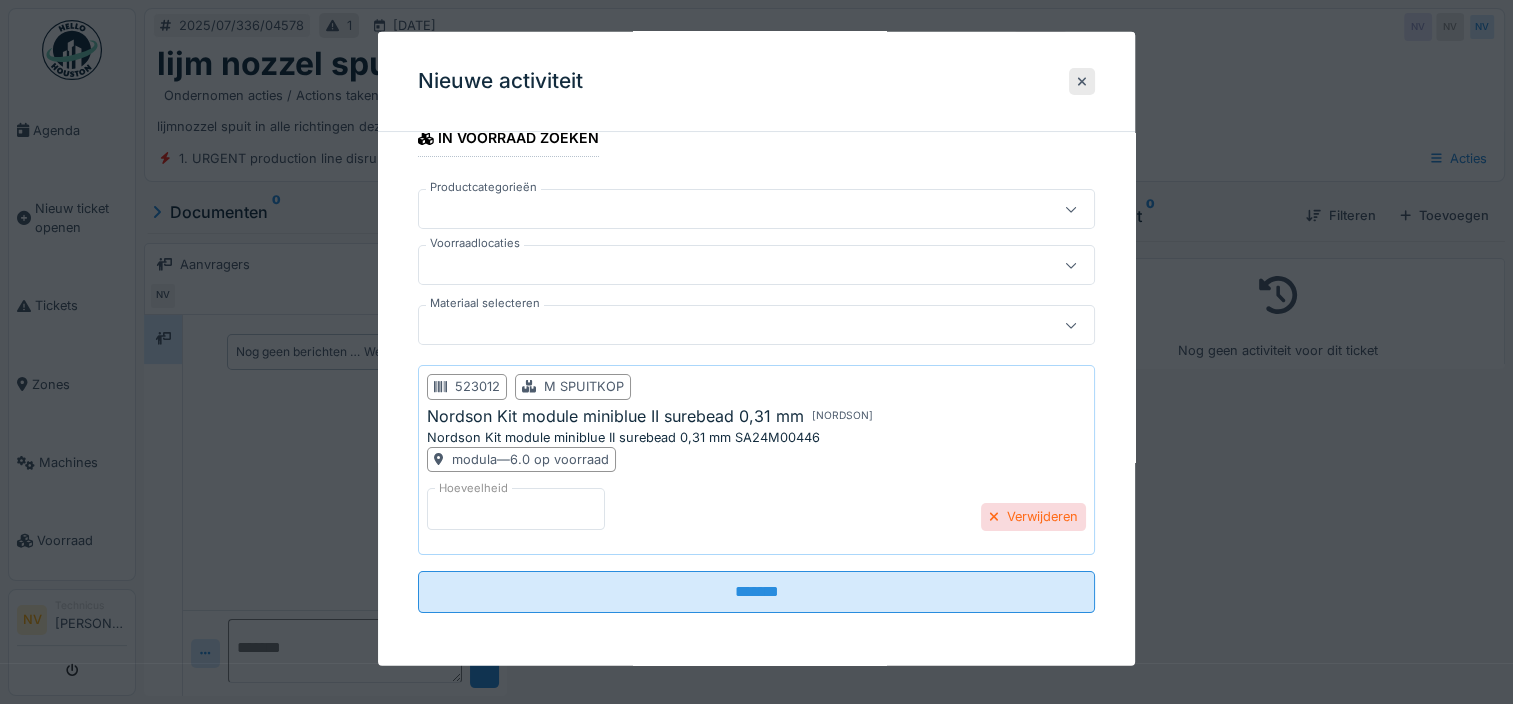 click on "Verwijderen" at bounding box center [1033, 516] 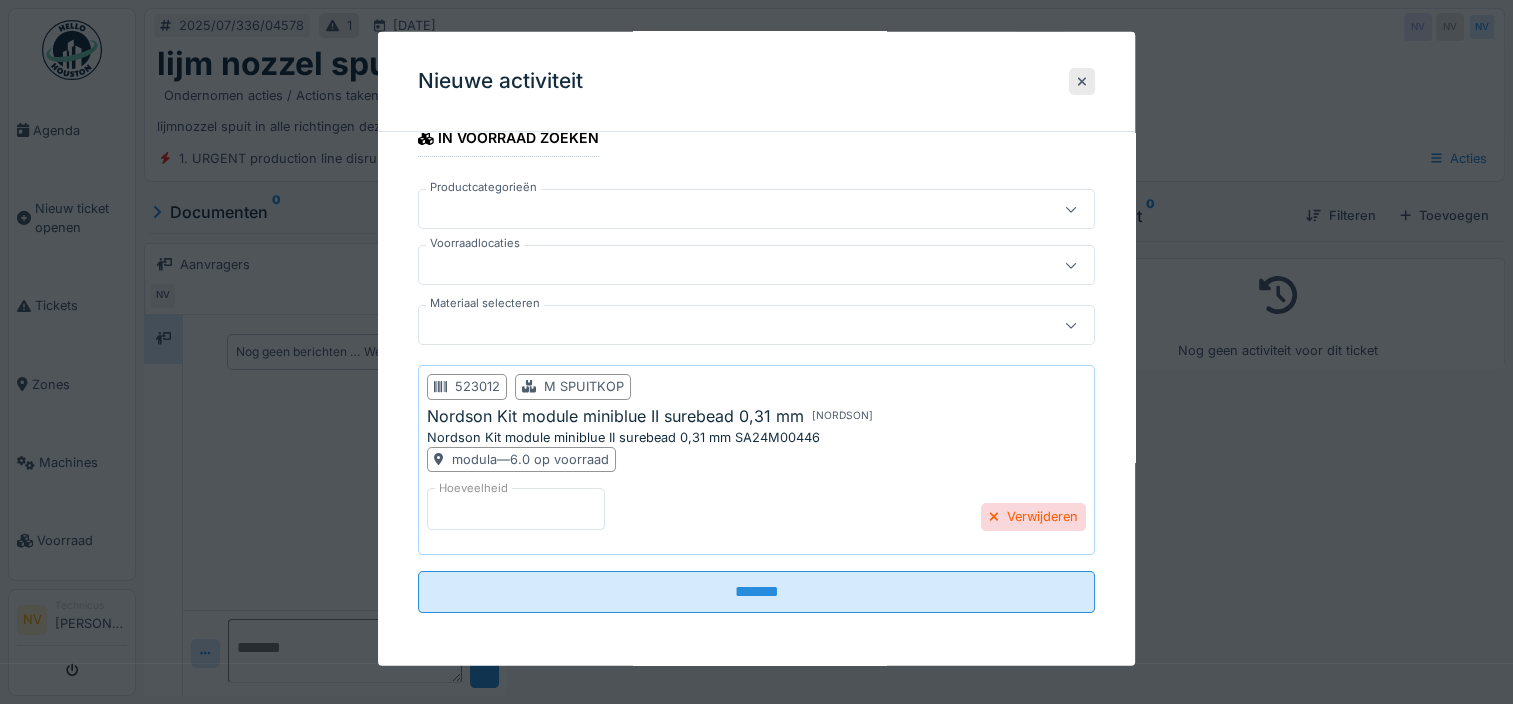 scroll, scrollTop: 128, scrollLeft: 0, axis: vertical 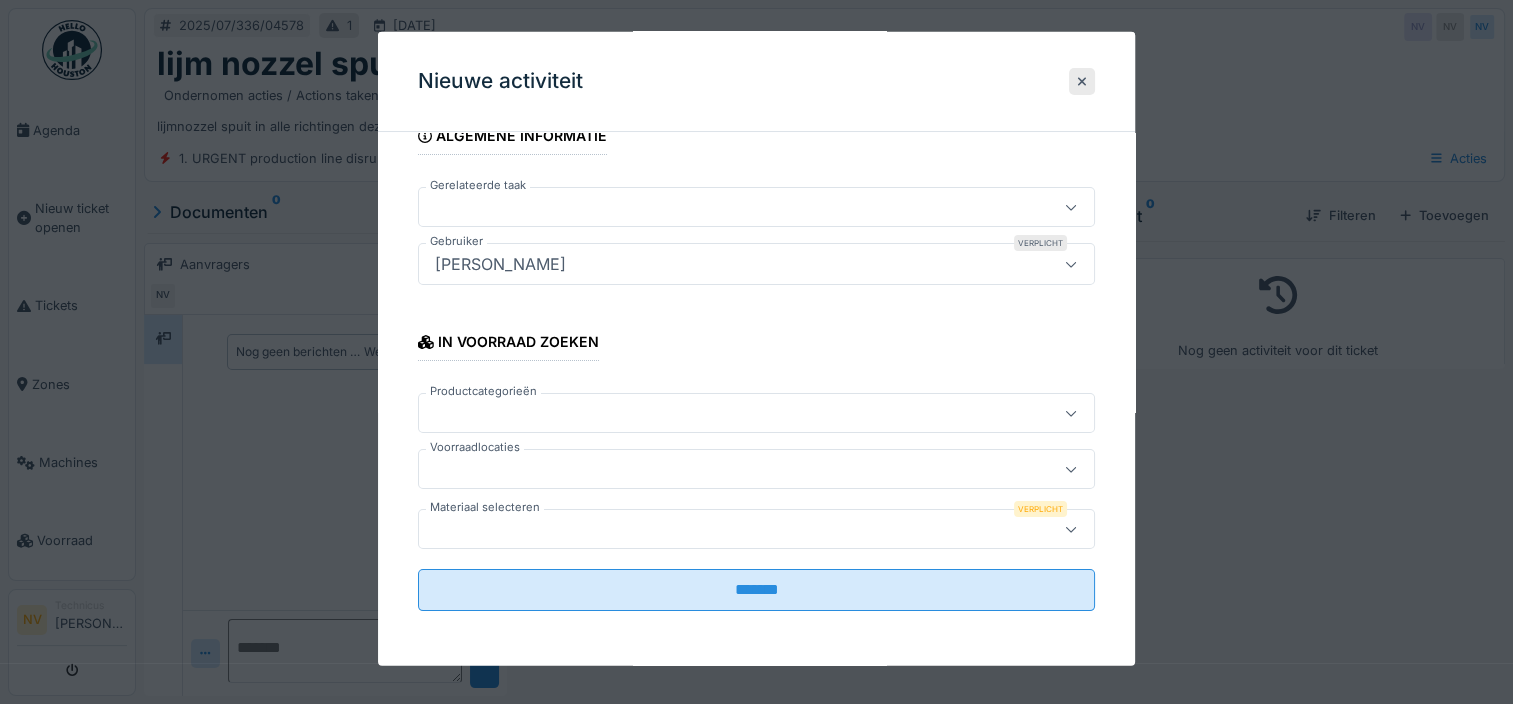 click at bounding box center (722, 529) 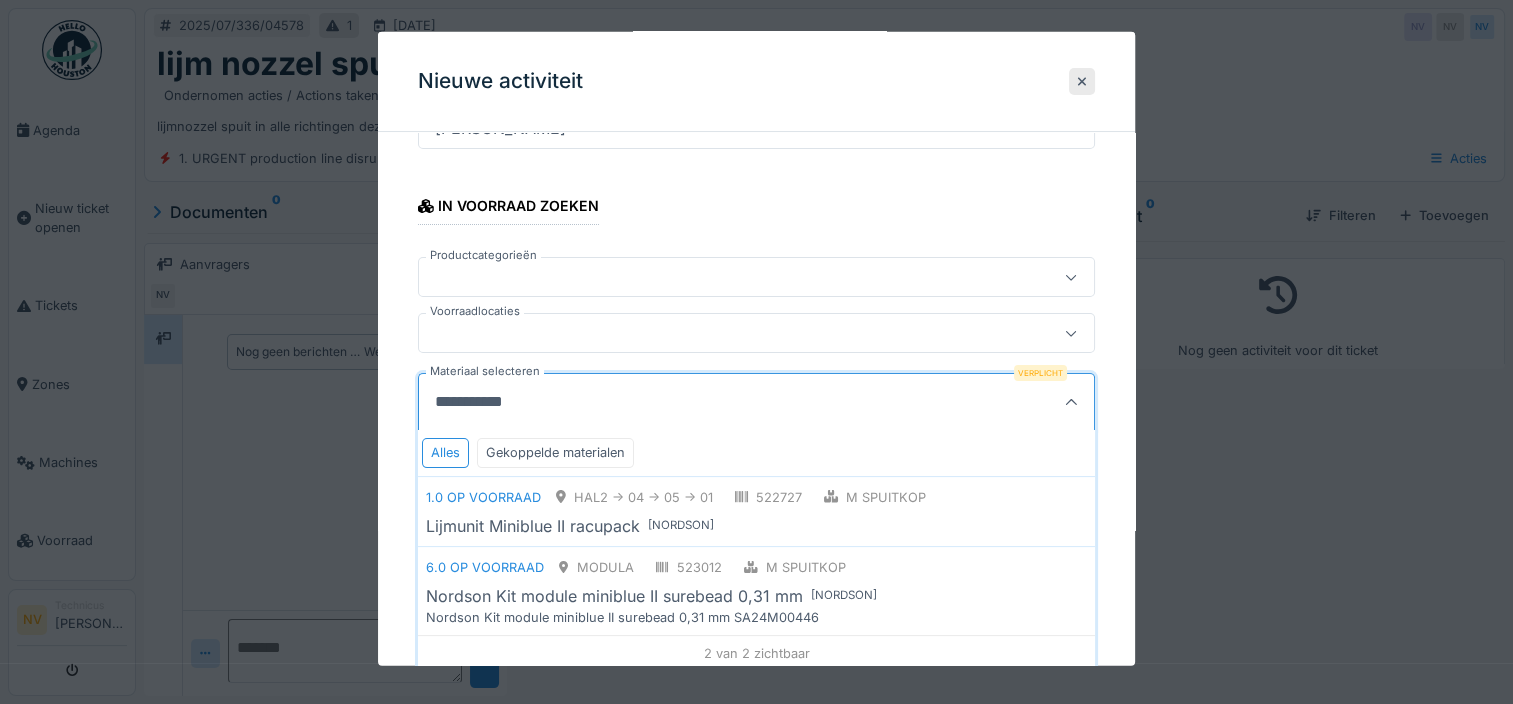 scroll, scrollTop: 266, scrollLeft: 0, axis: vertical 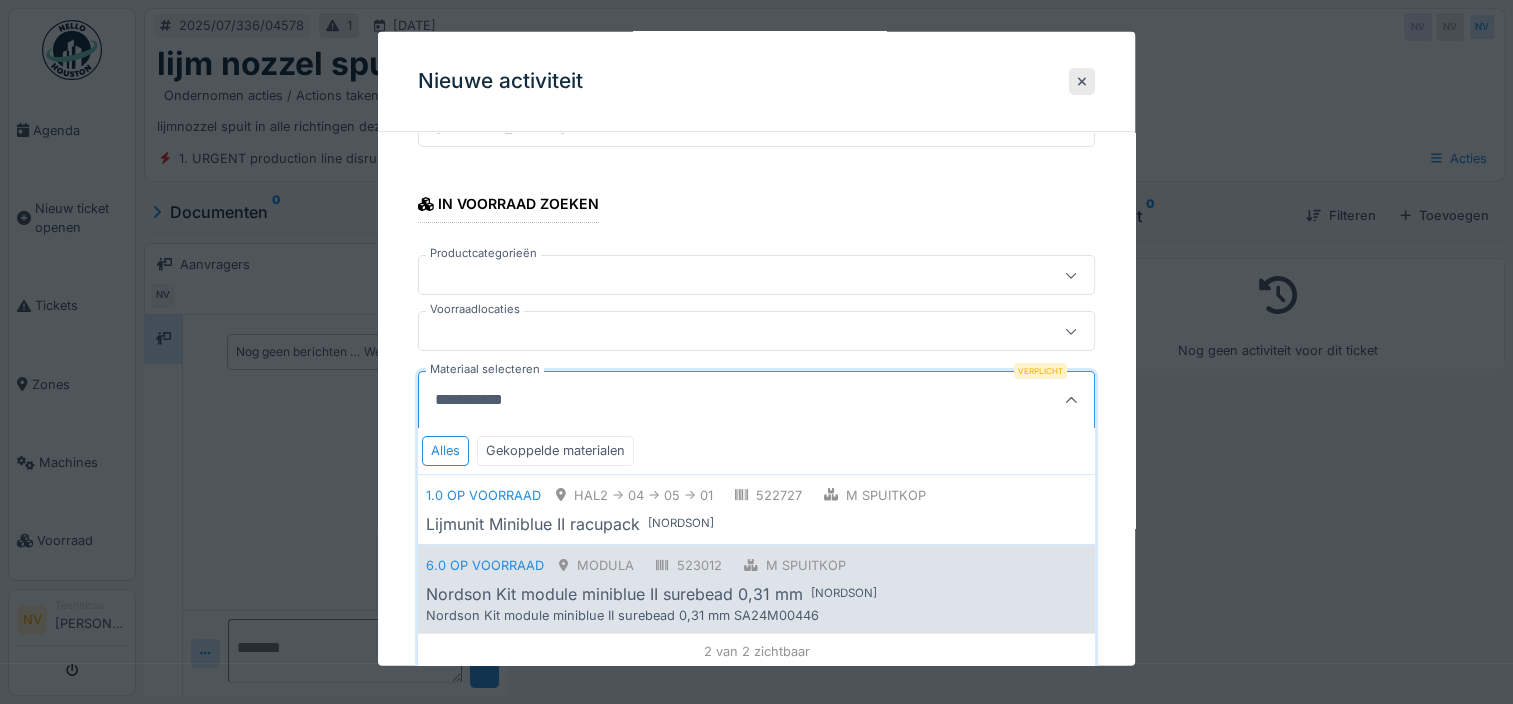 type on "**********" 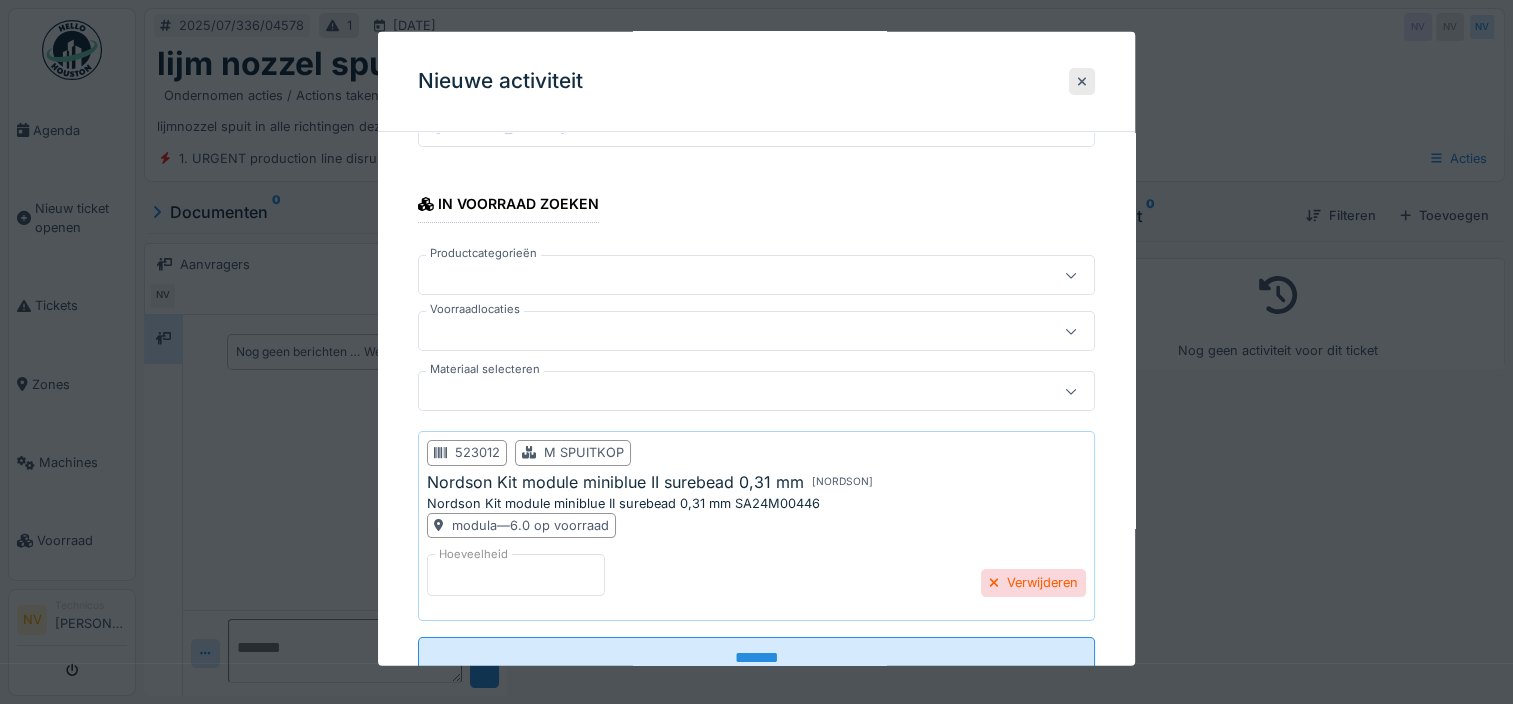 click on "Hoeveelheid * Verwijderen" at bounding box center (756, 583) 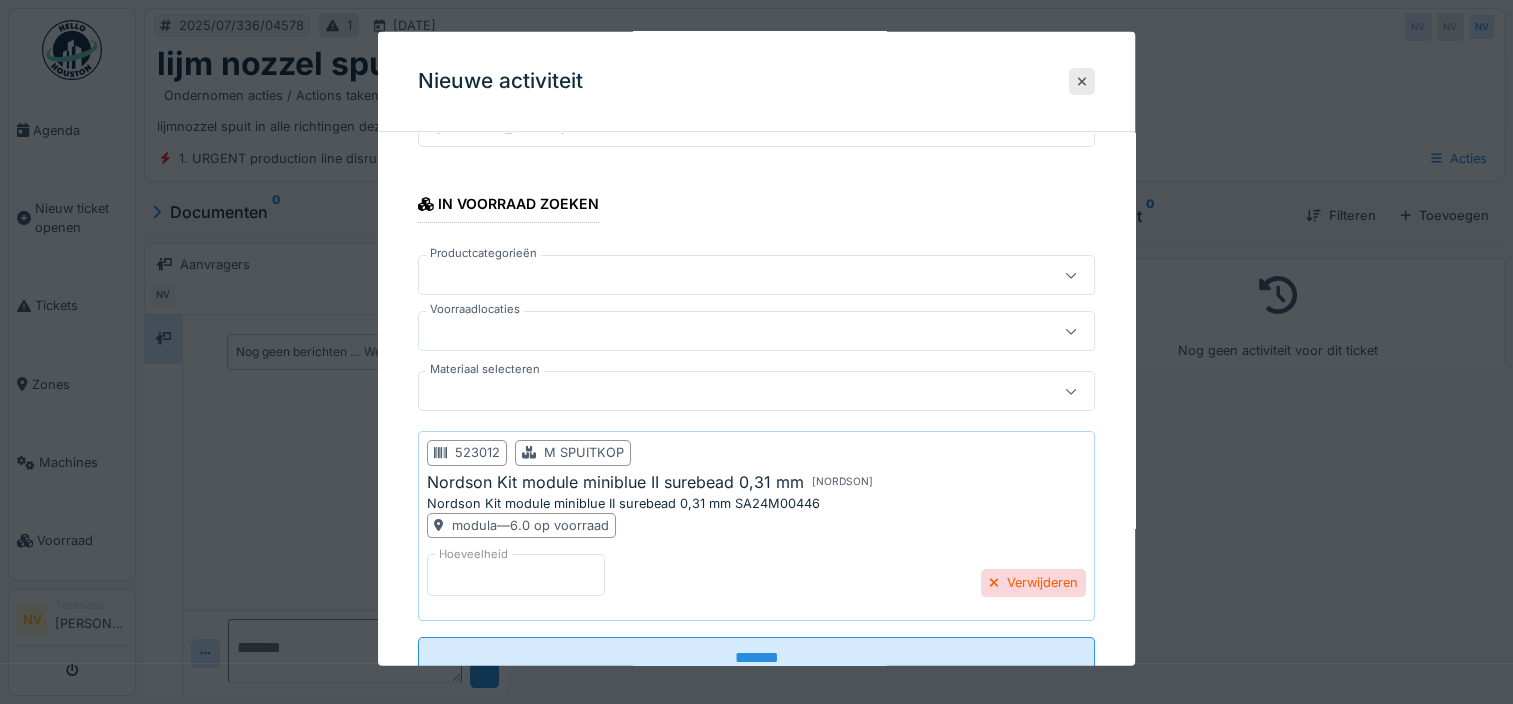 drag, startPoint x: 692, startPoint y: 593, endPoint x: 864, endPoint y: 564, distance: 174.42764 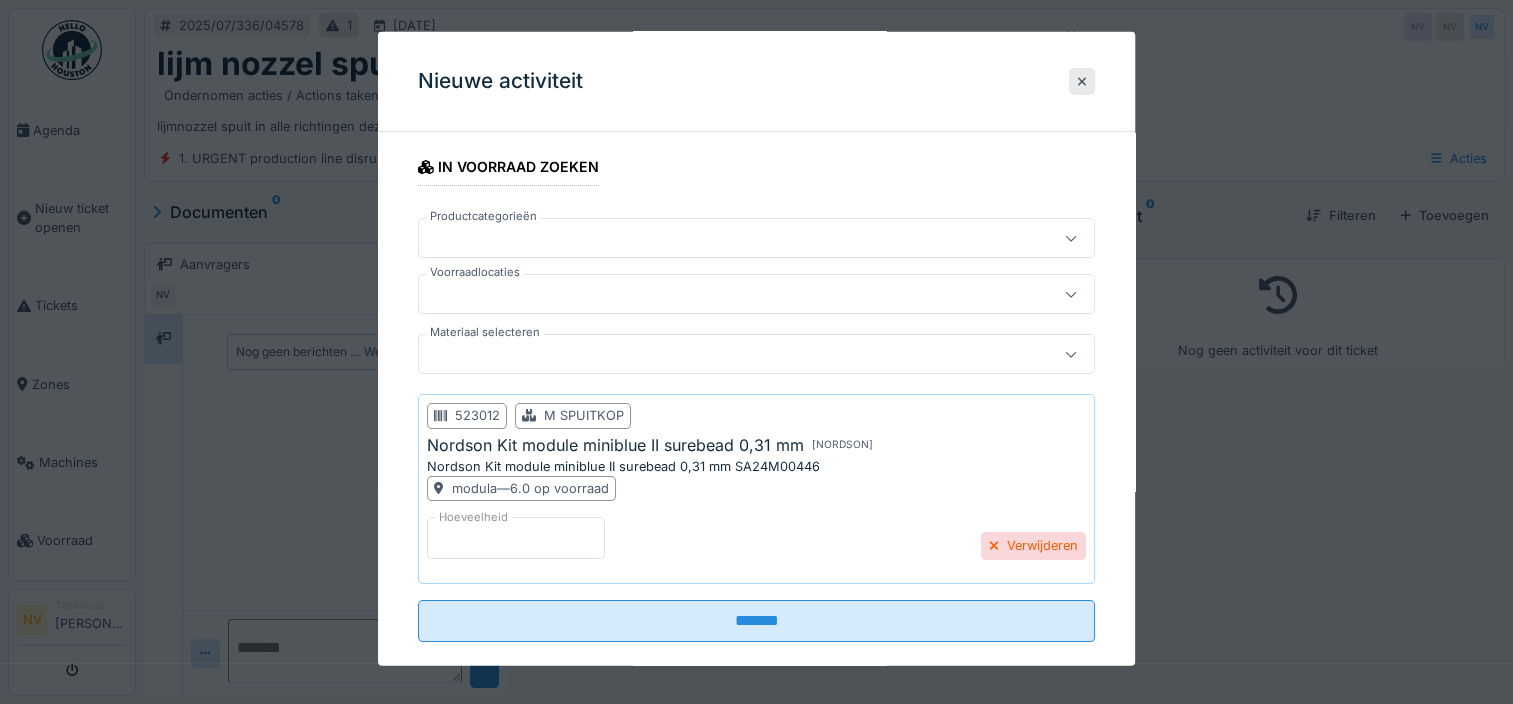 scroll, scrollTop: 332, scrollLeft: 0, axis: vertical 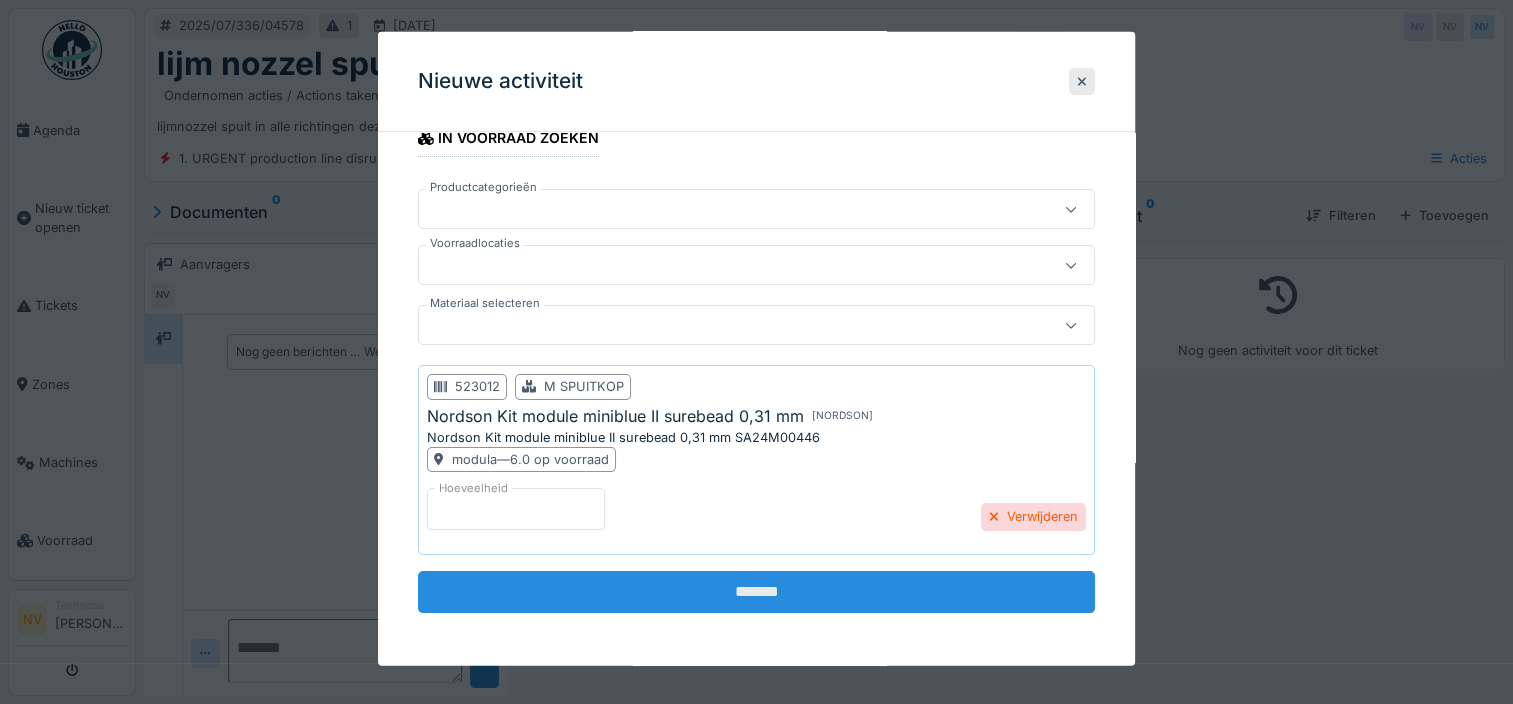 click on "*******" at bounding box center (756, 592) 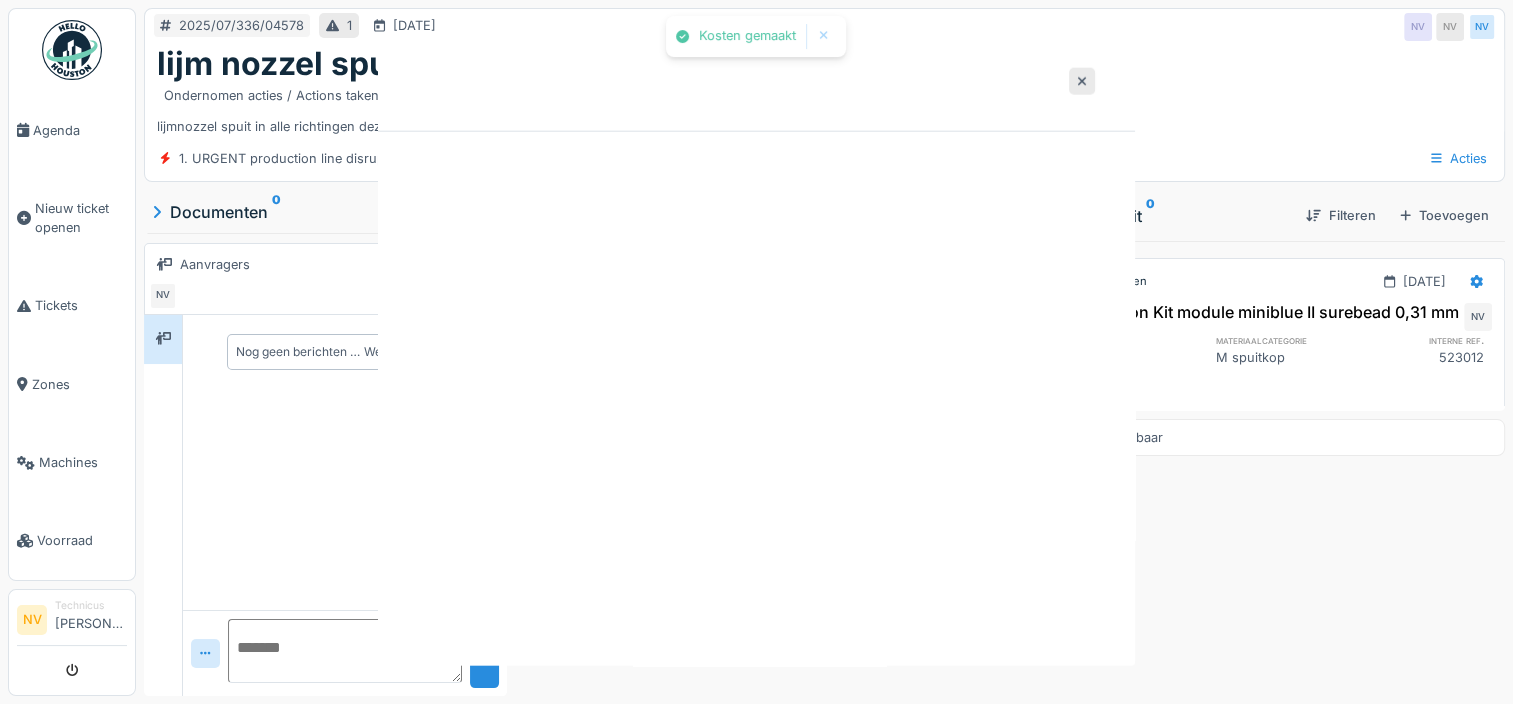 scroll, scrollTop: 0, scrollLeft: 0, axis: both 